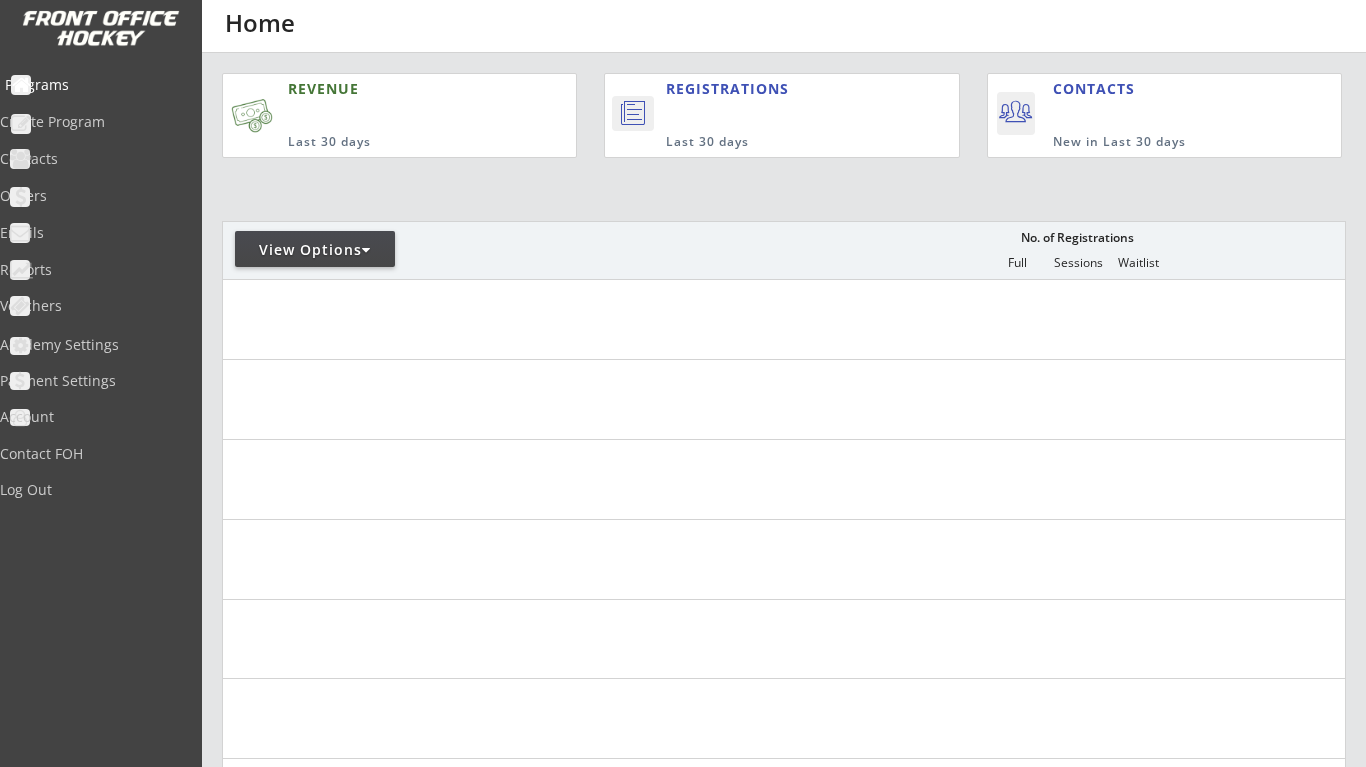 scroll, scrollTop: 0, scrollLeft: 0, axis: both 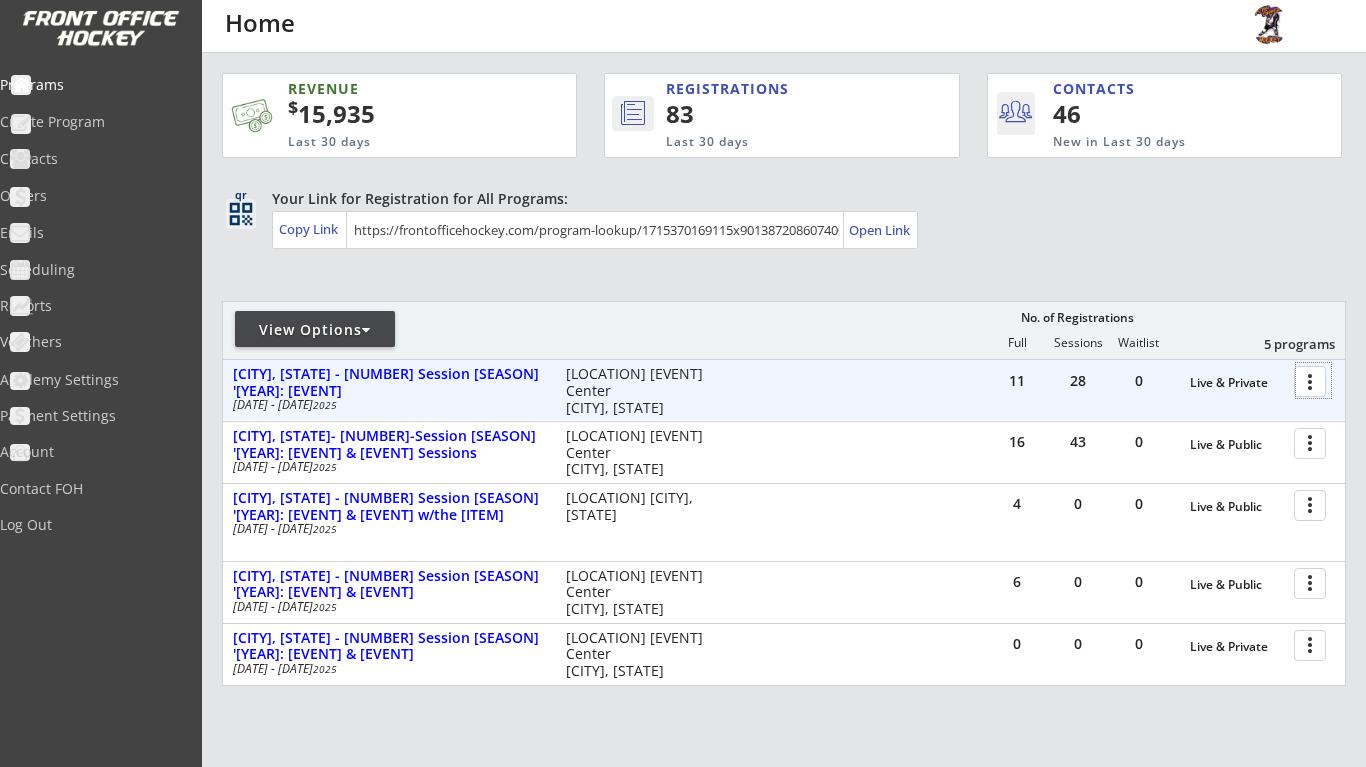 click at bounding box center [1313, 380] 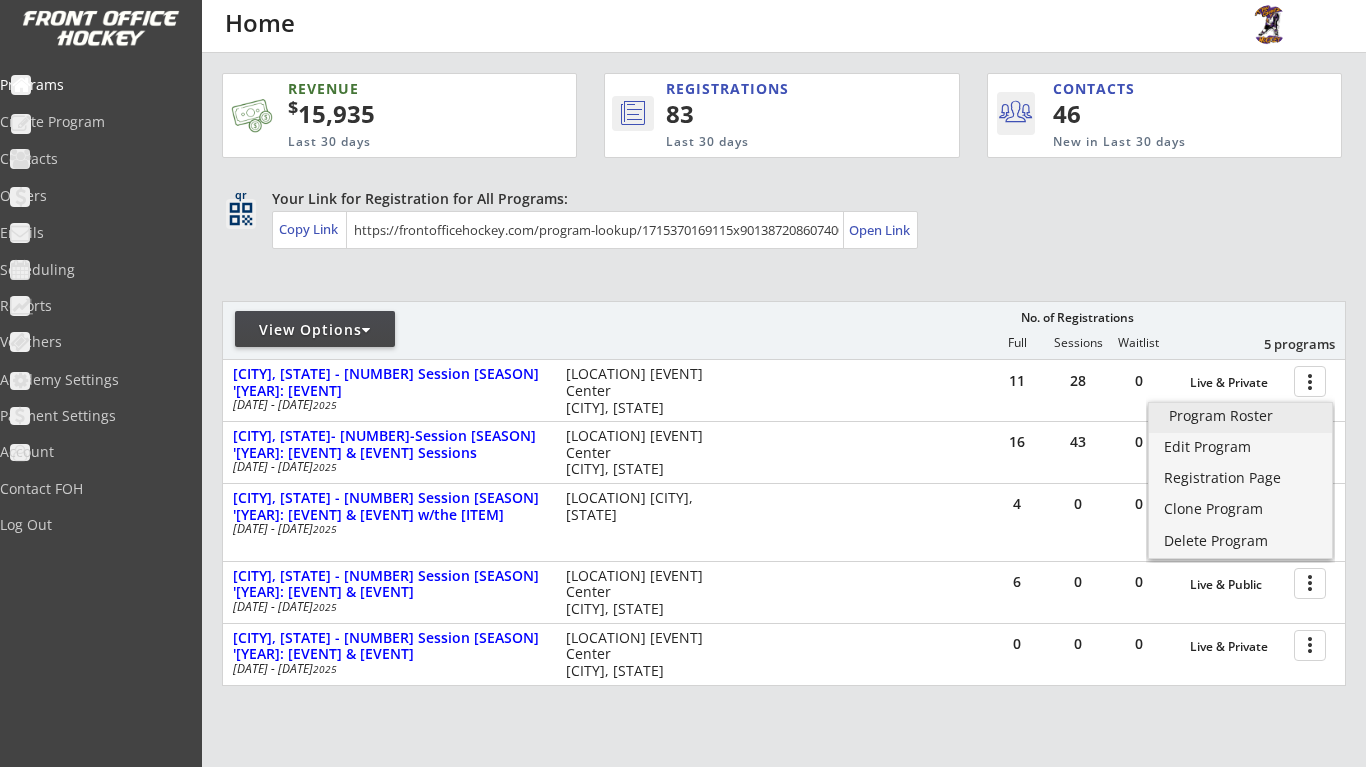 click on "Program Roster" at bounding box center (1240, 416) 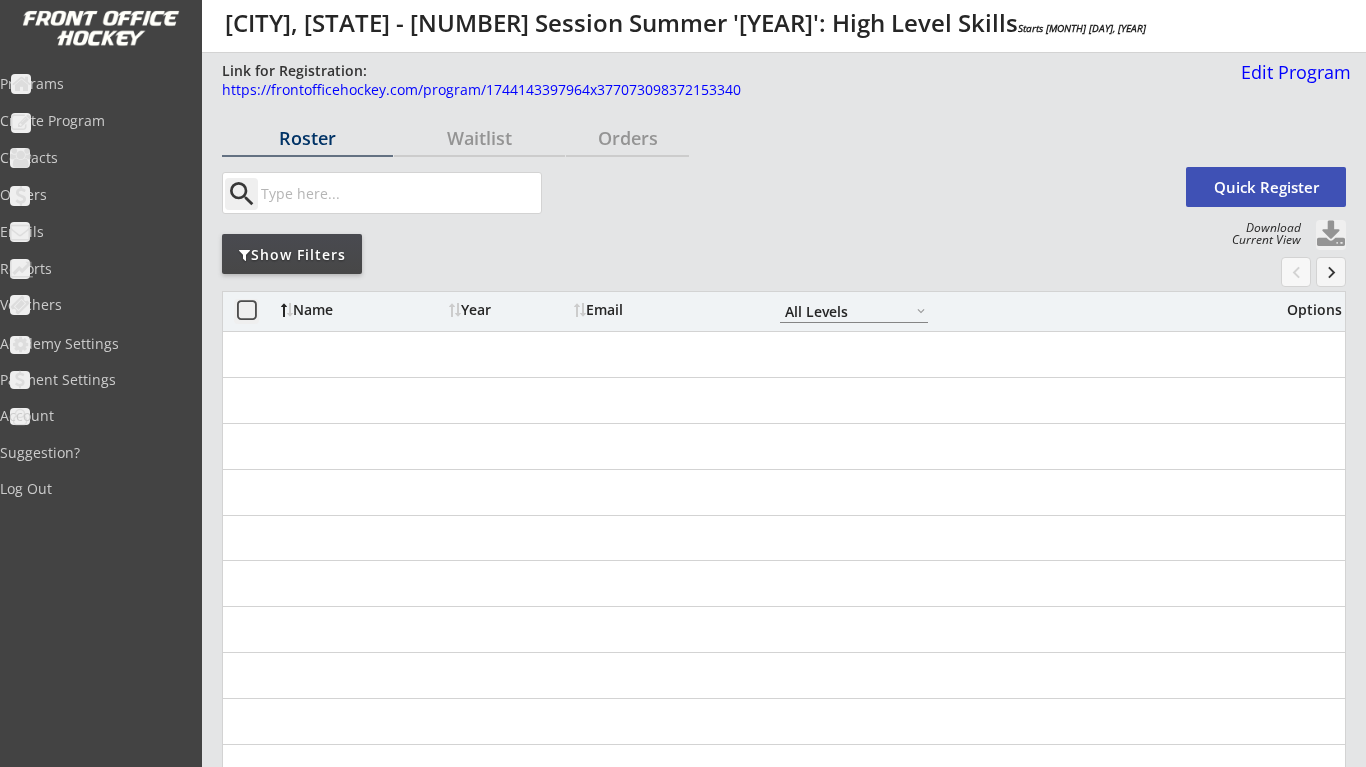 select on ""All Levels"" 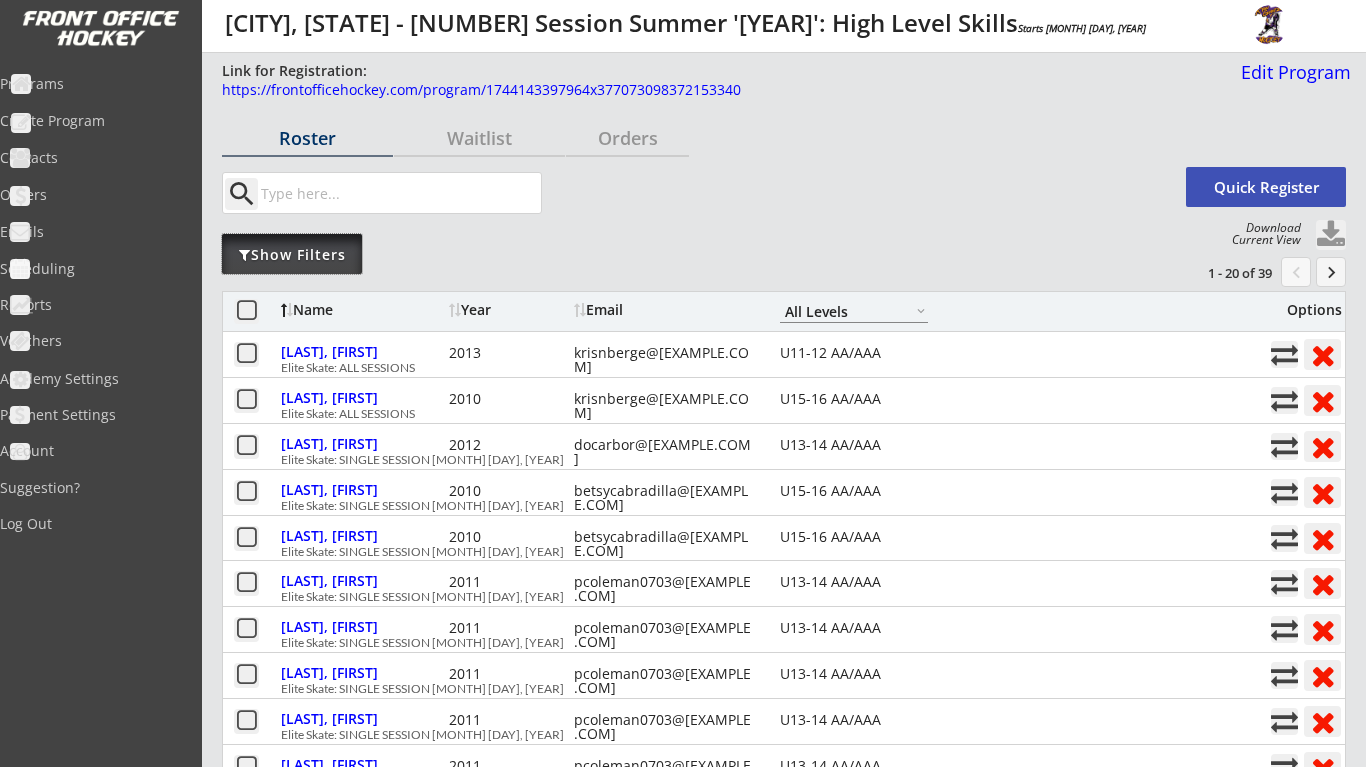 click on "Show Filters" at bounding box center [292, 254] 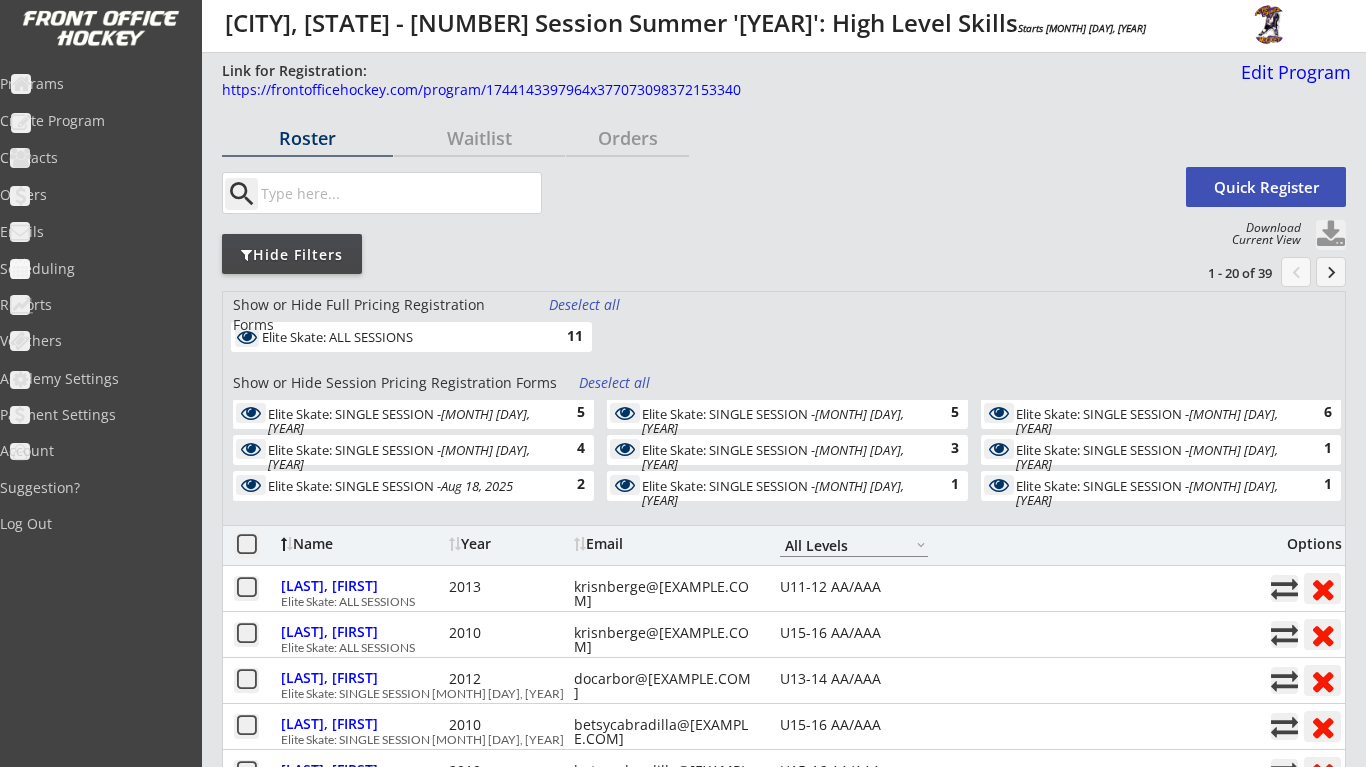 click on "Deselect all" at bounding box center (616, 383) 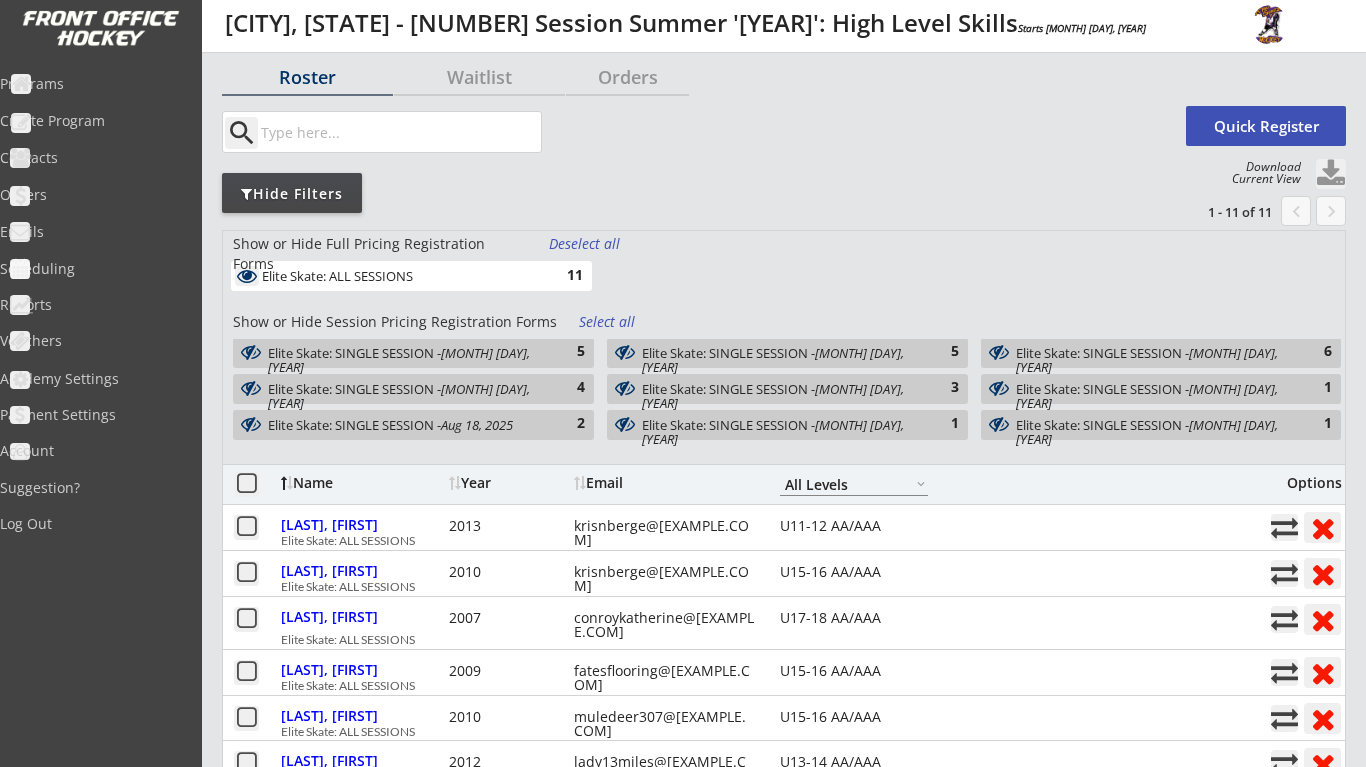 scroll, scrollTop: 65, scrollLeft: 0, axis: vertical 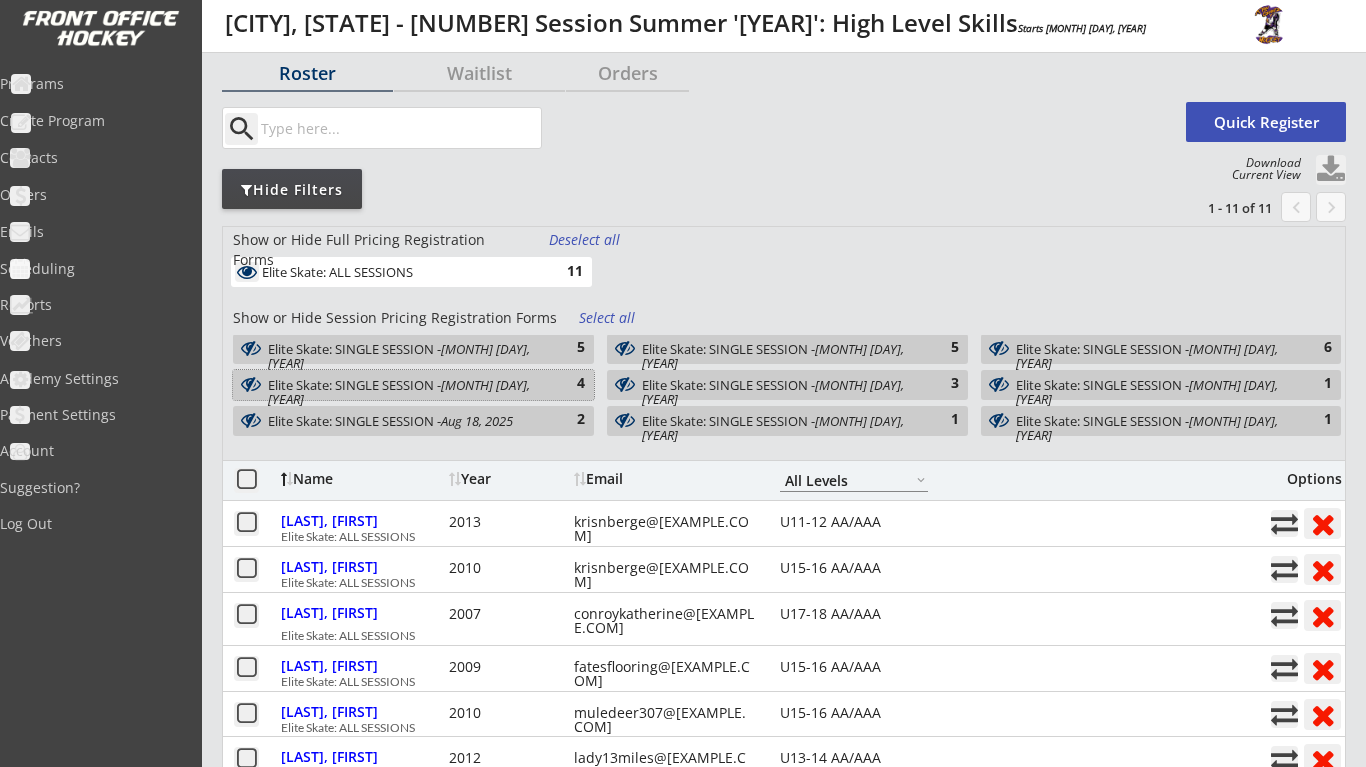 click on "Elite Skate: SINGLE SESSION -  Aug 6, 2025 4" at bounding box center (413, 385) 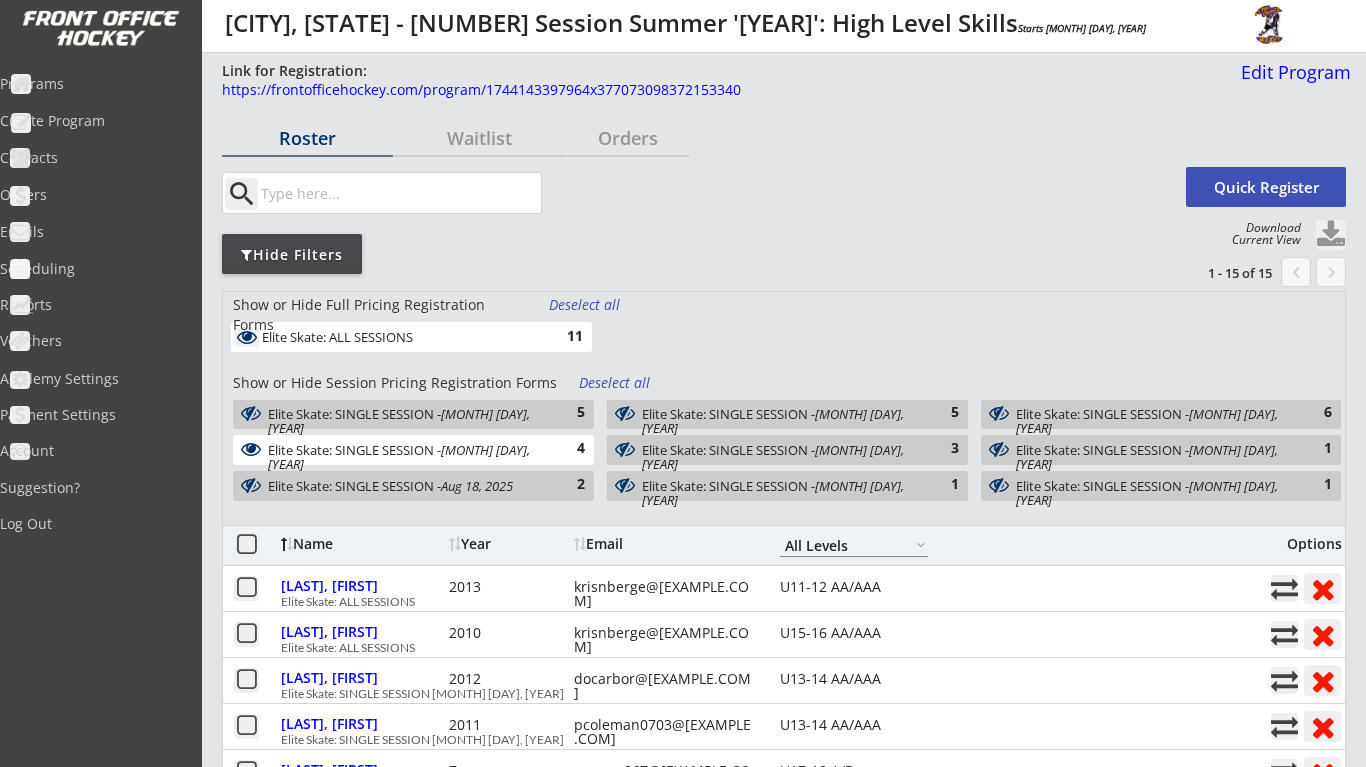 scroll, scrollTop: 0, scrollLeft: 0, axis: both 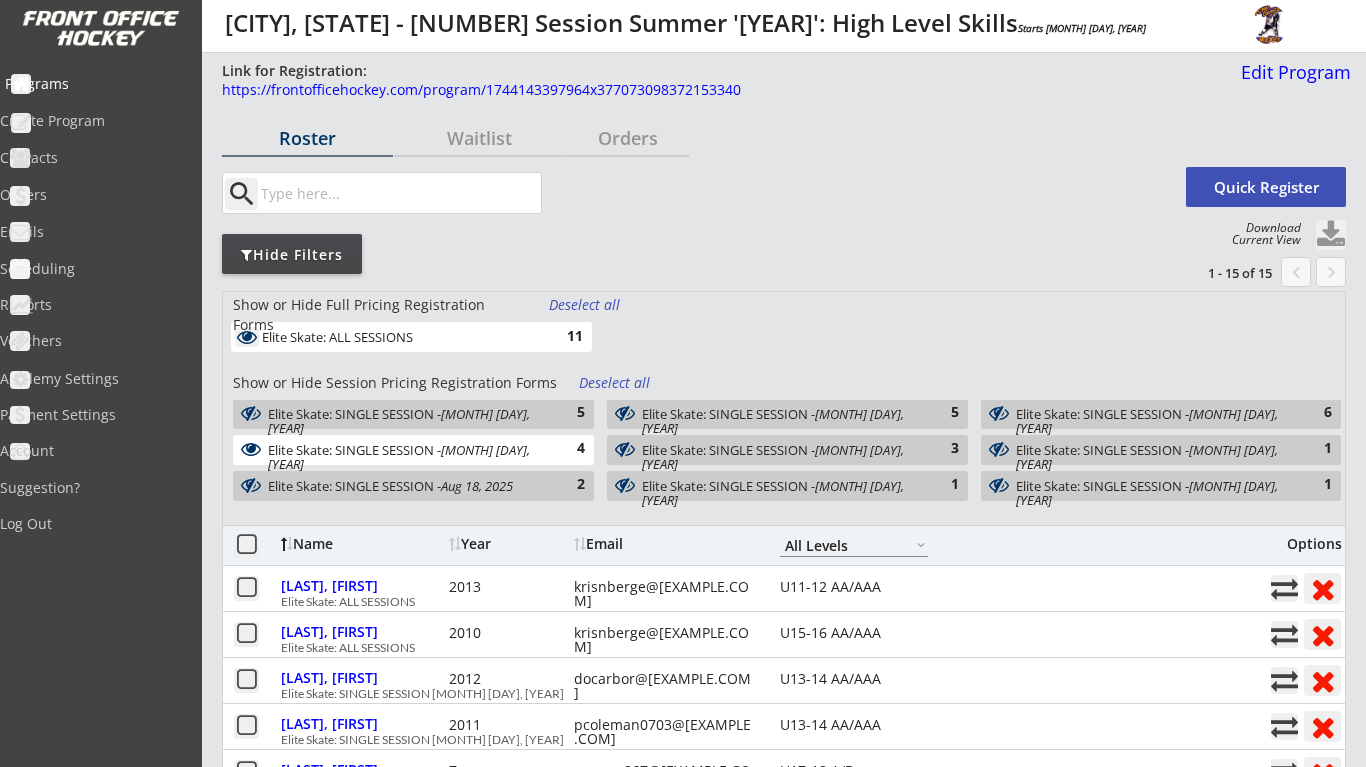 click on "Programs" at bounding box center (95, 84) 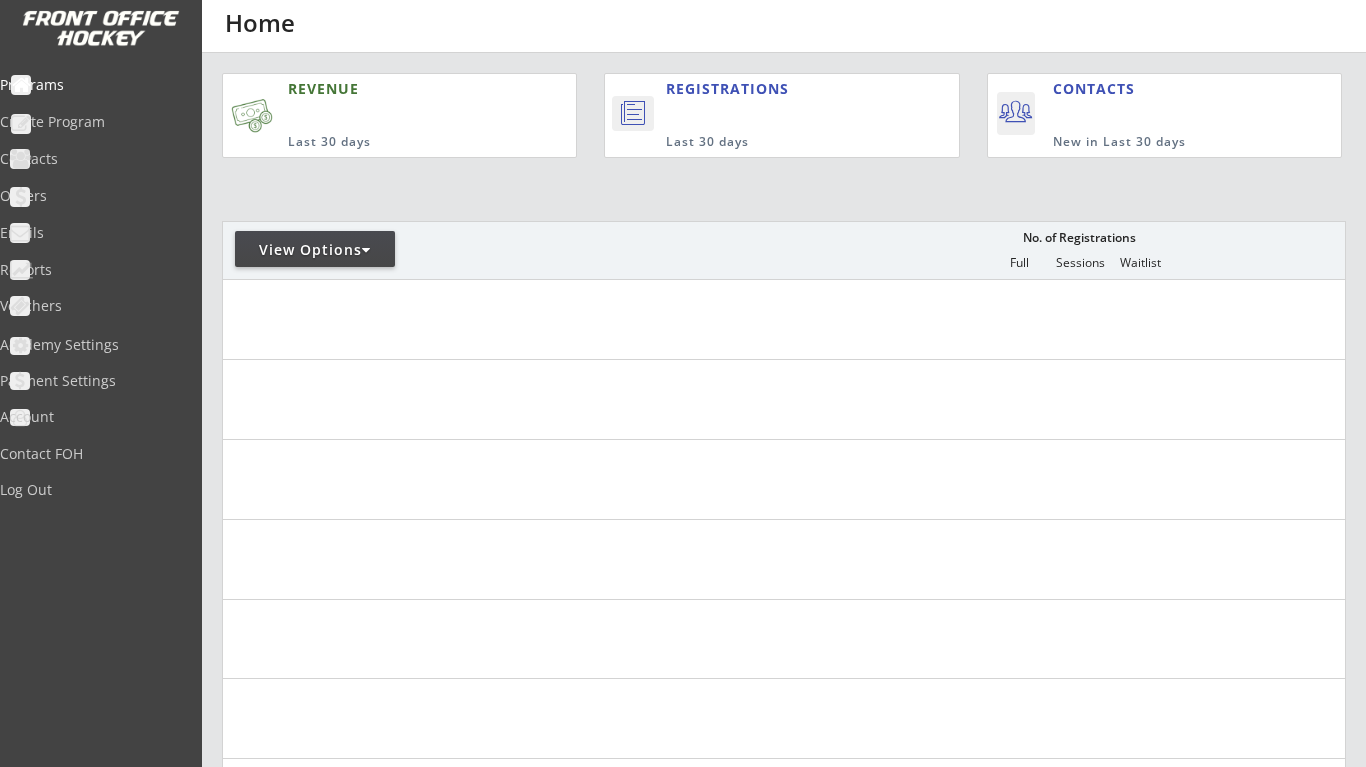 scroll, scrollTop: 0, scrollLeft: 0, axis: both 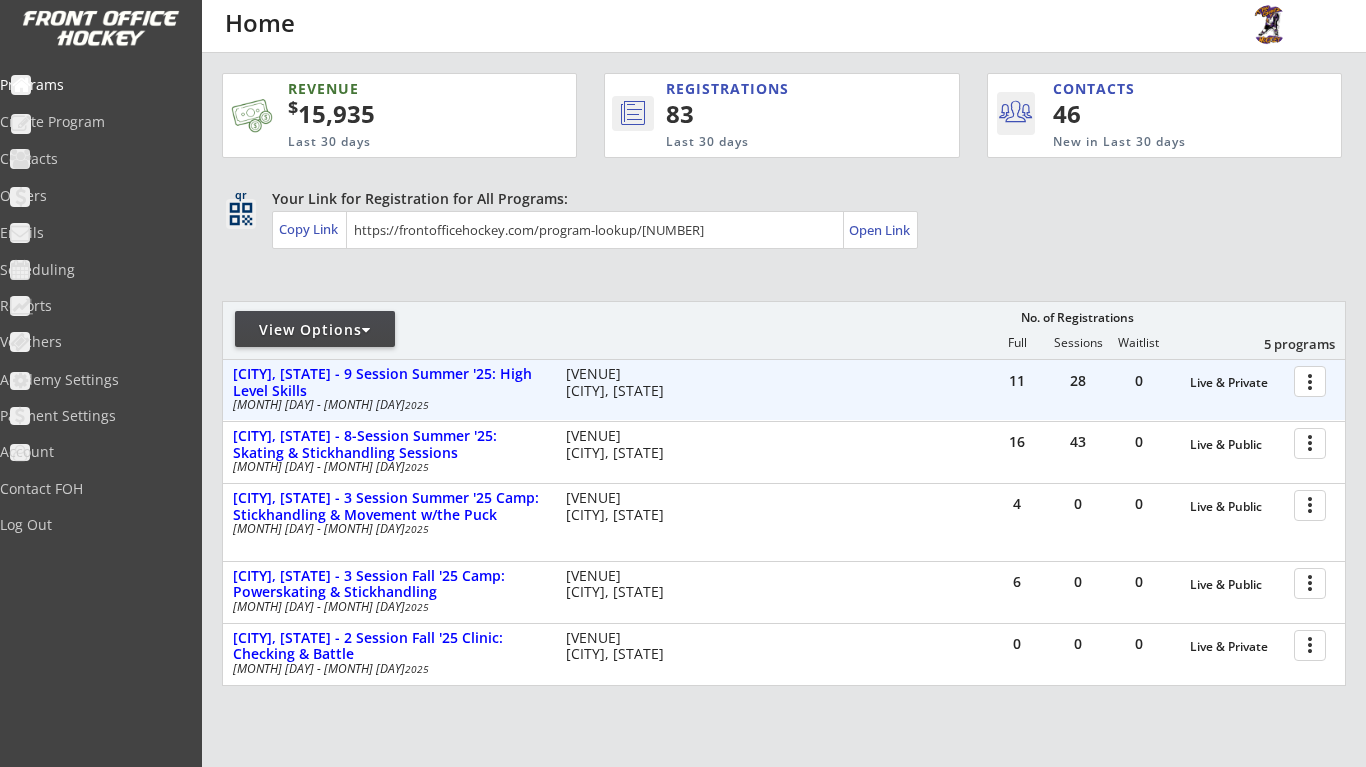 click at bounding box center (1313, 380) 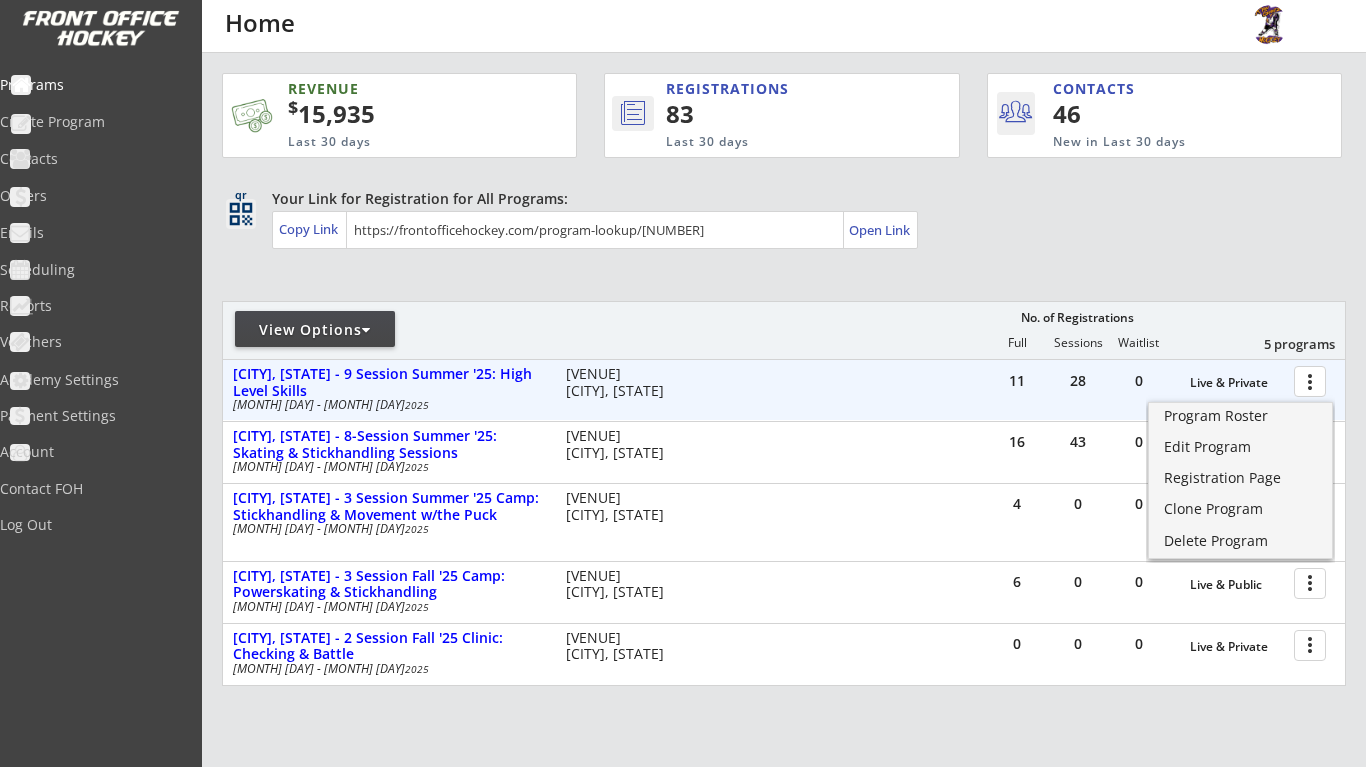 click at bounding box center (1313, 380) 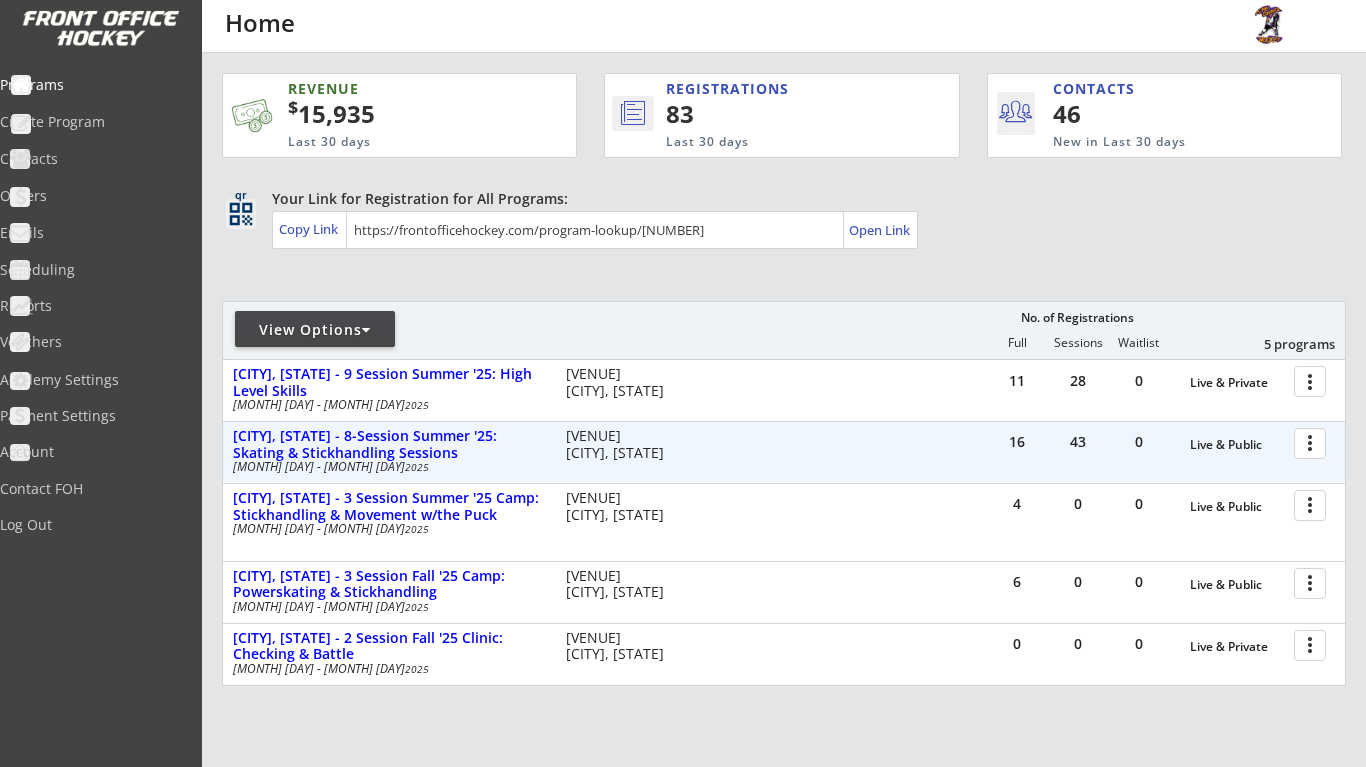 click at bounding box center [1313, 442] 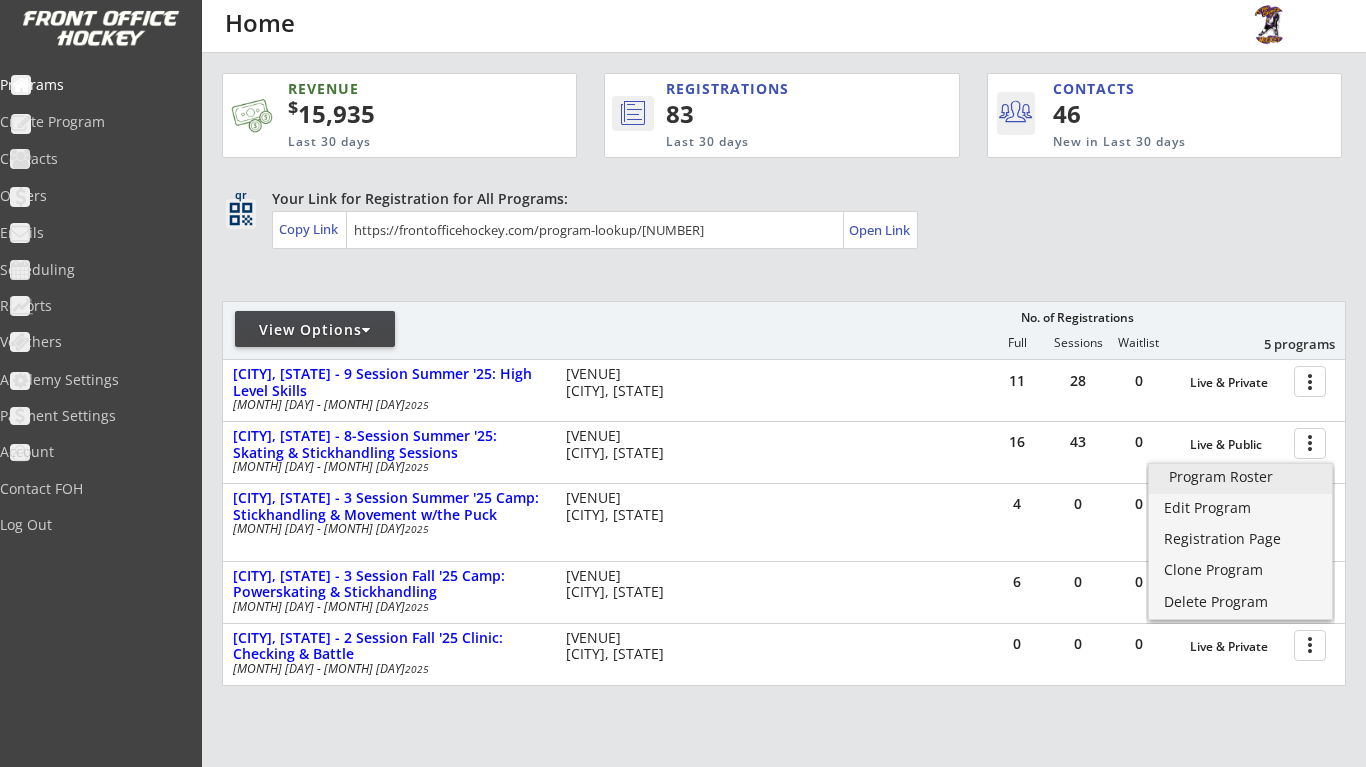 click on "Program Roster" at bounding box center (1240, 477) 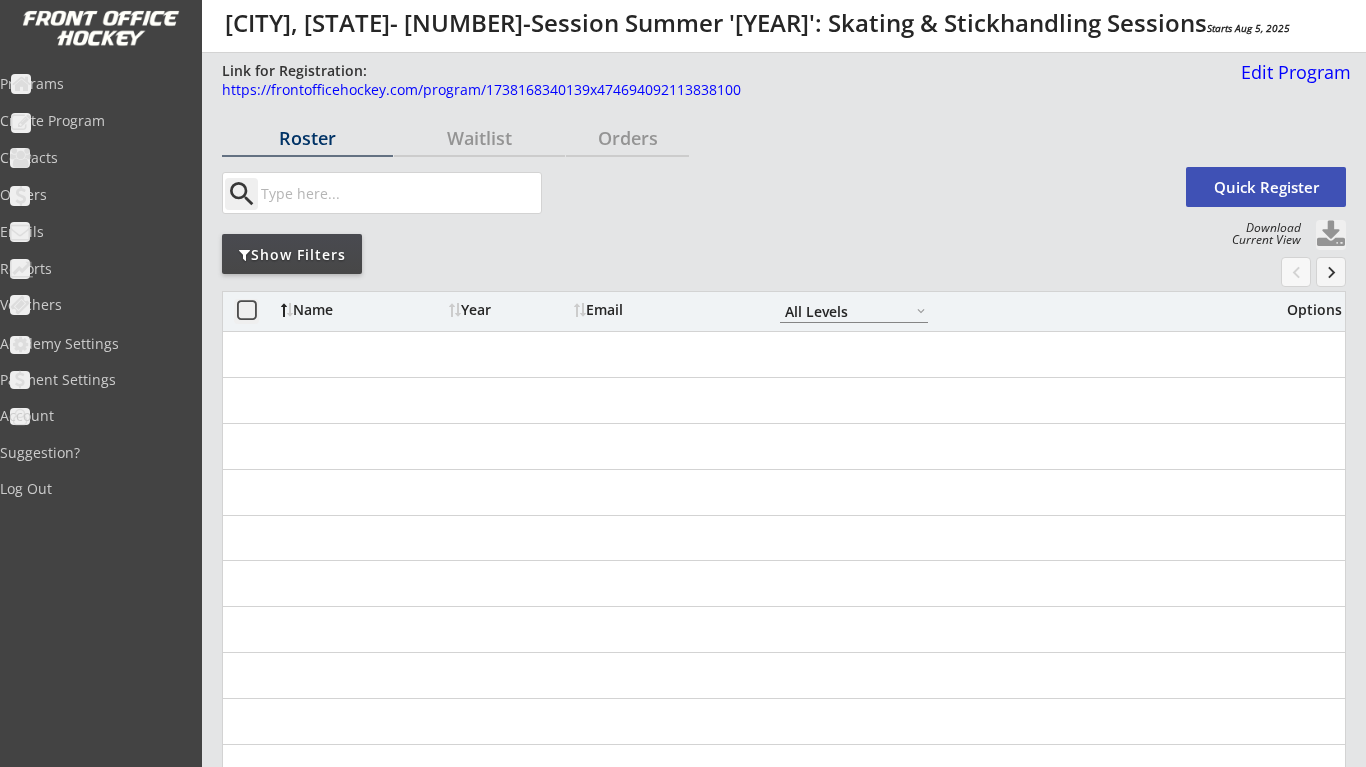 select on ""All Levels"" 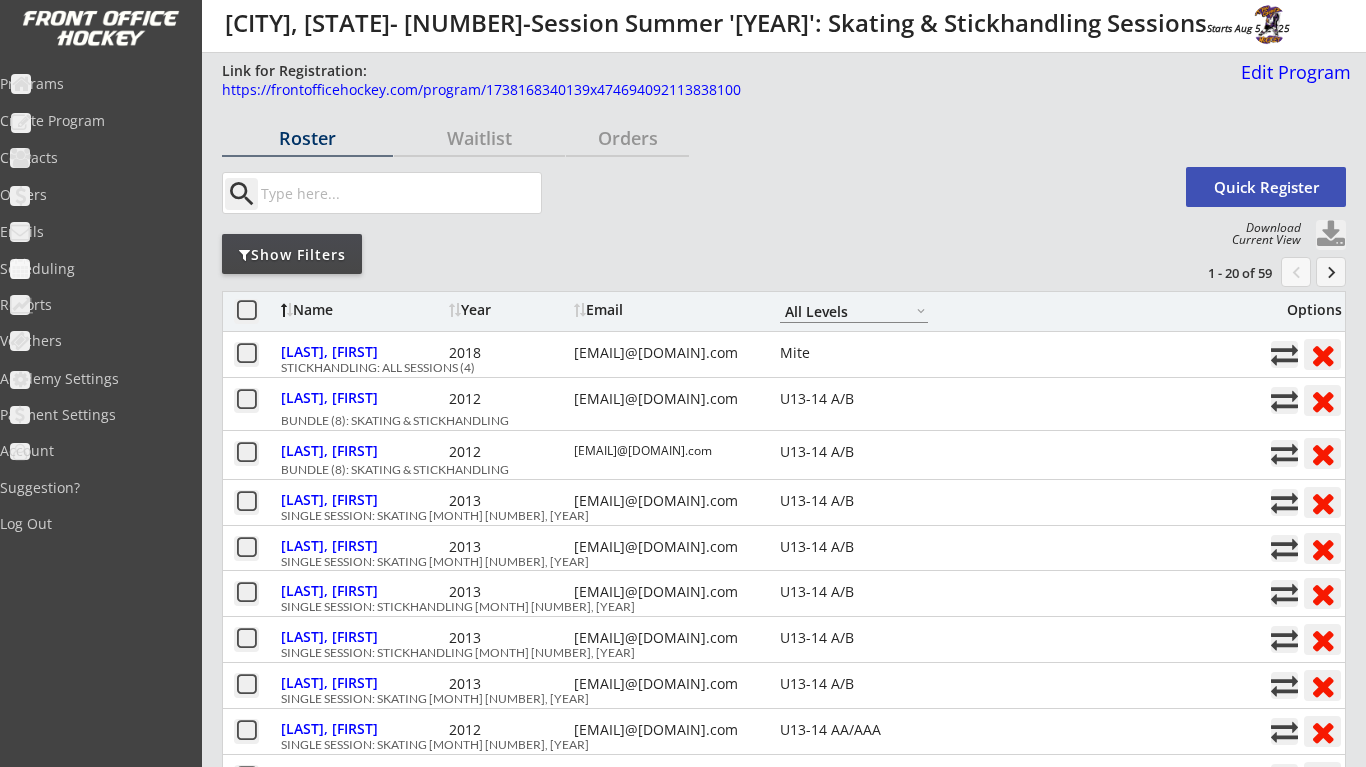 click on "Show Filters" at bounding box center [292, 255] 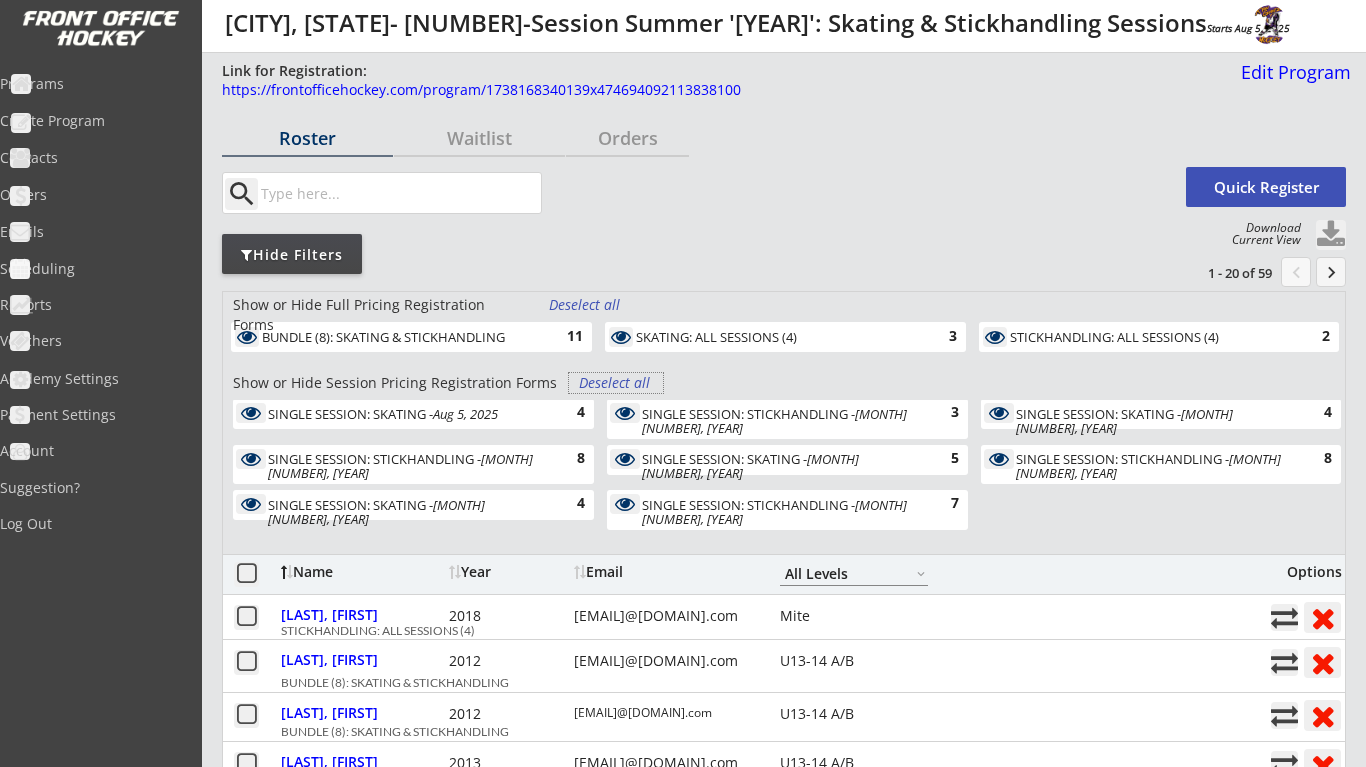 click on "Deselect all" at bounding box center (616, 383) 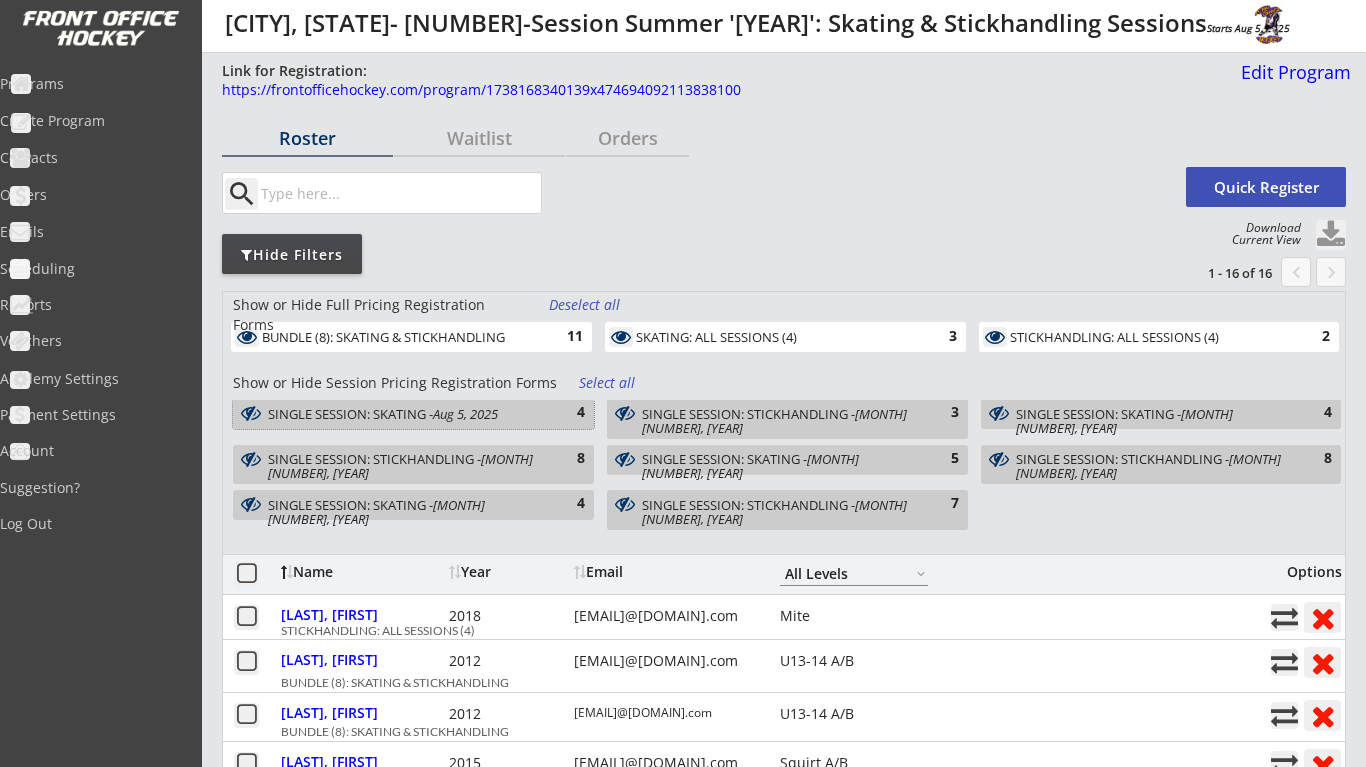 click on "4" at bounding box center (565, 413) 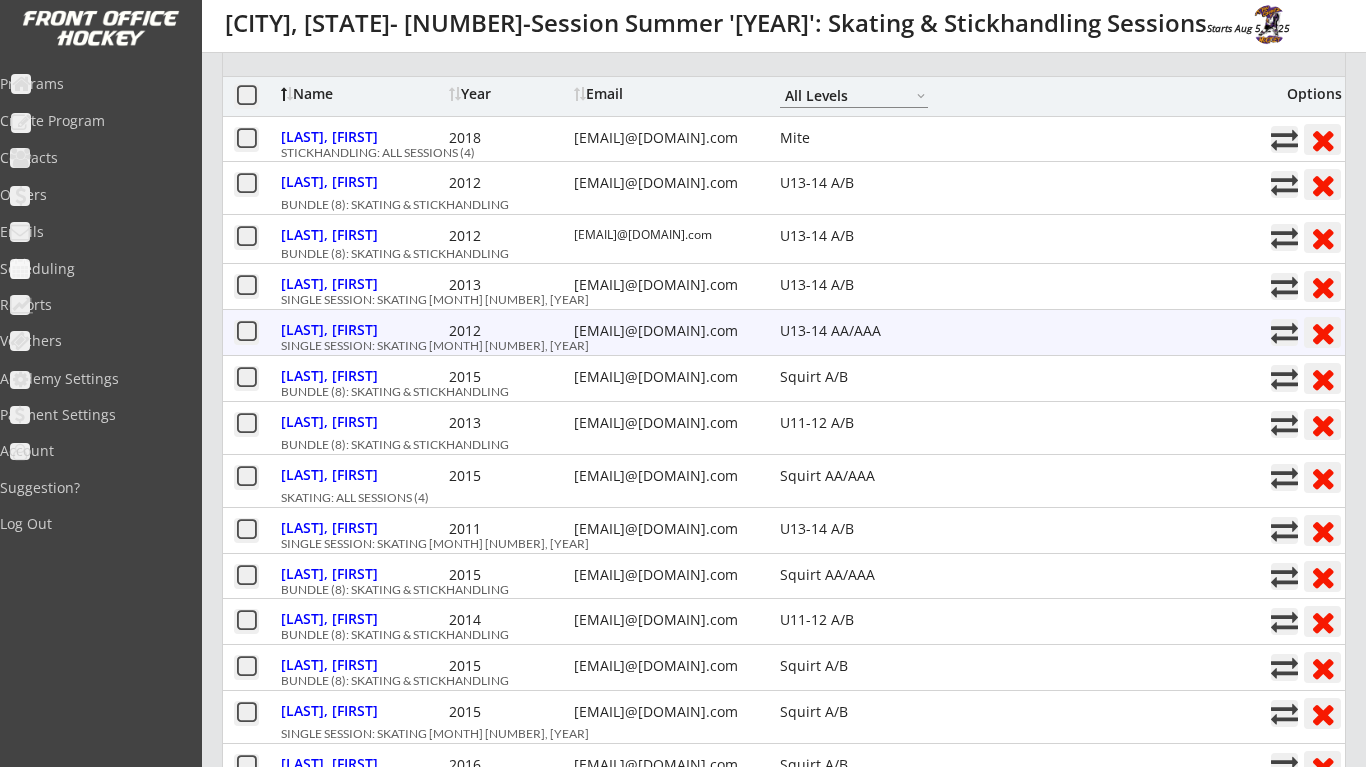 scroll, scrollTop: 481, scrollLeft: 0, axis: vertical 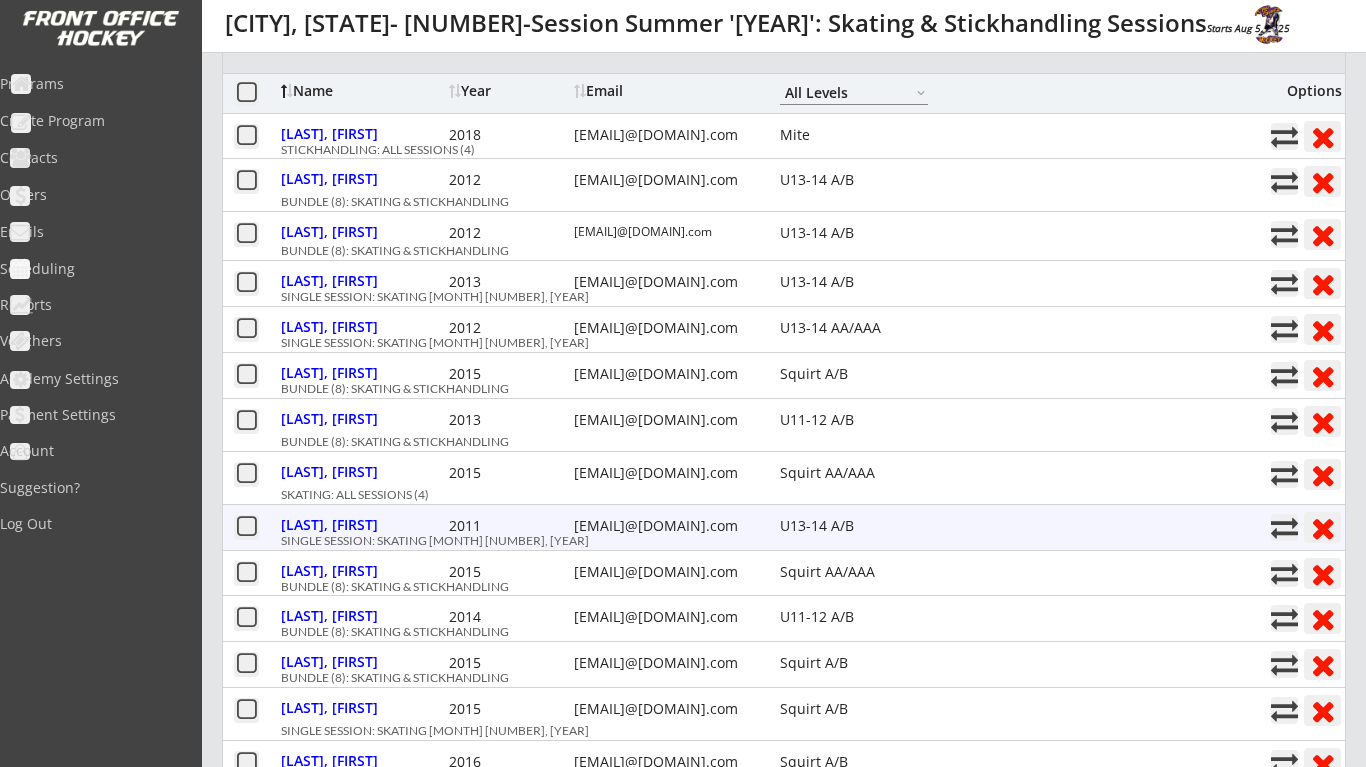 click at bounding box center [1284, 527] 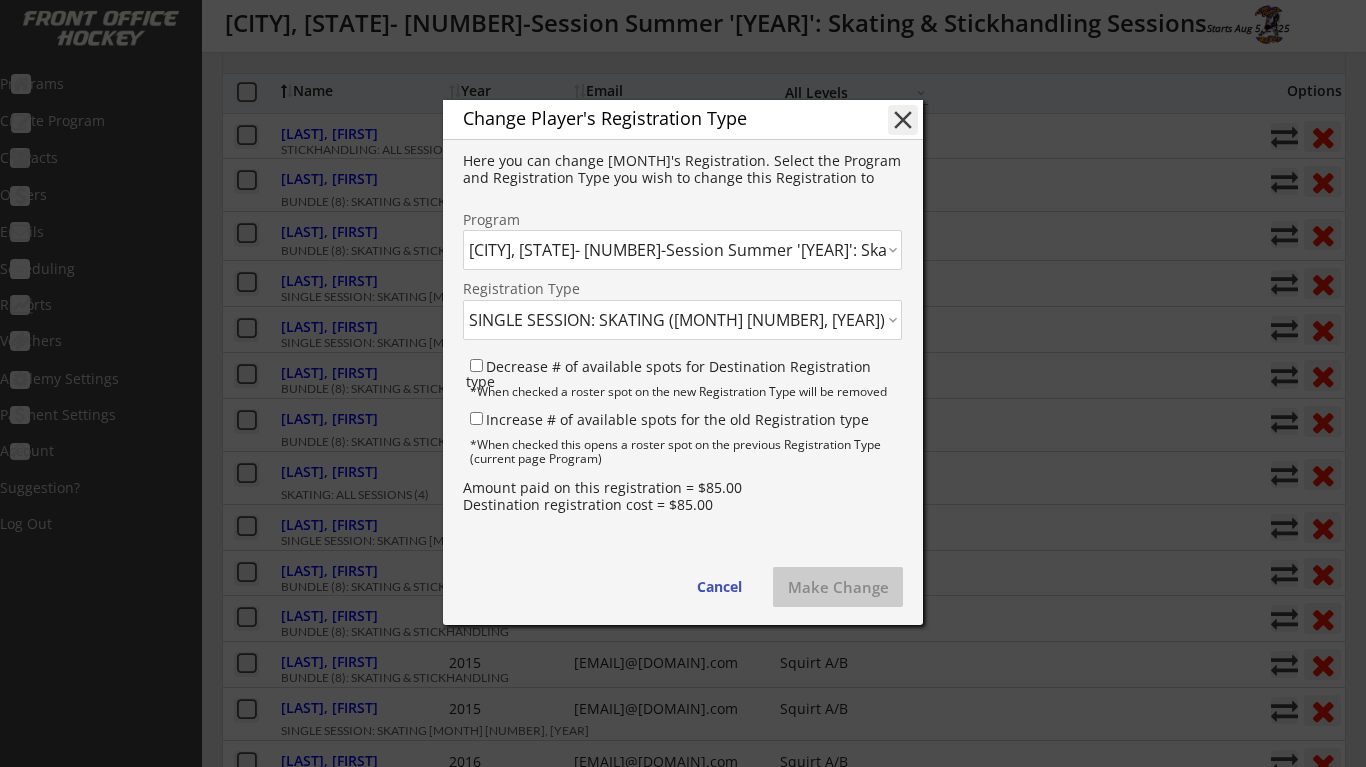 select on ""1348695171700984260__LOOKUP__1744143397964x377073098372153340"" 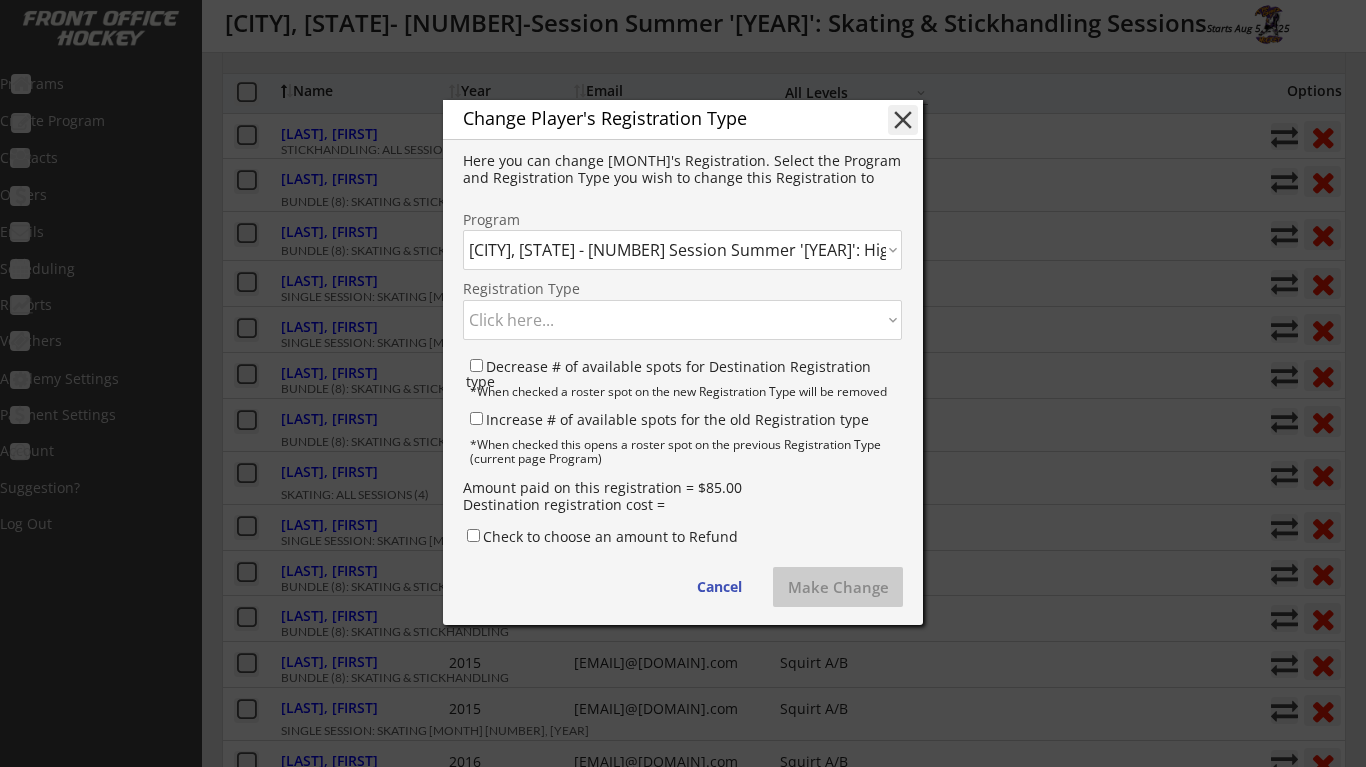 select on ""1348695171700984260__LOOKUP__1750189202144x455230590072512900"" 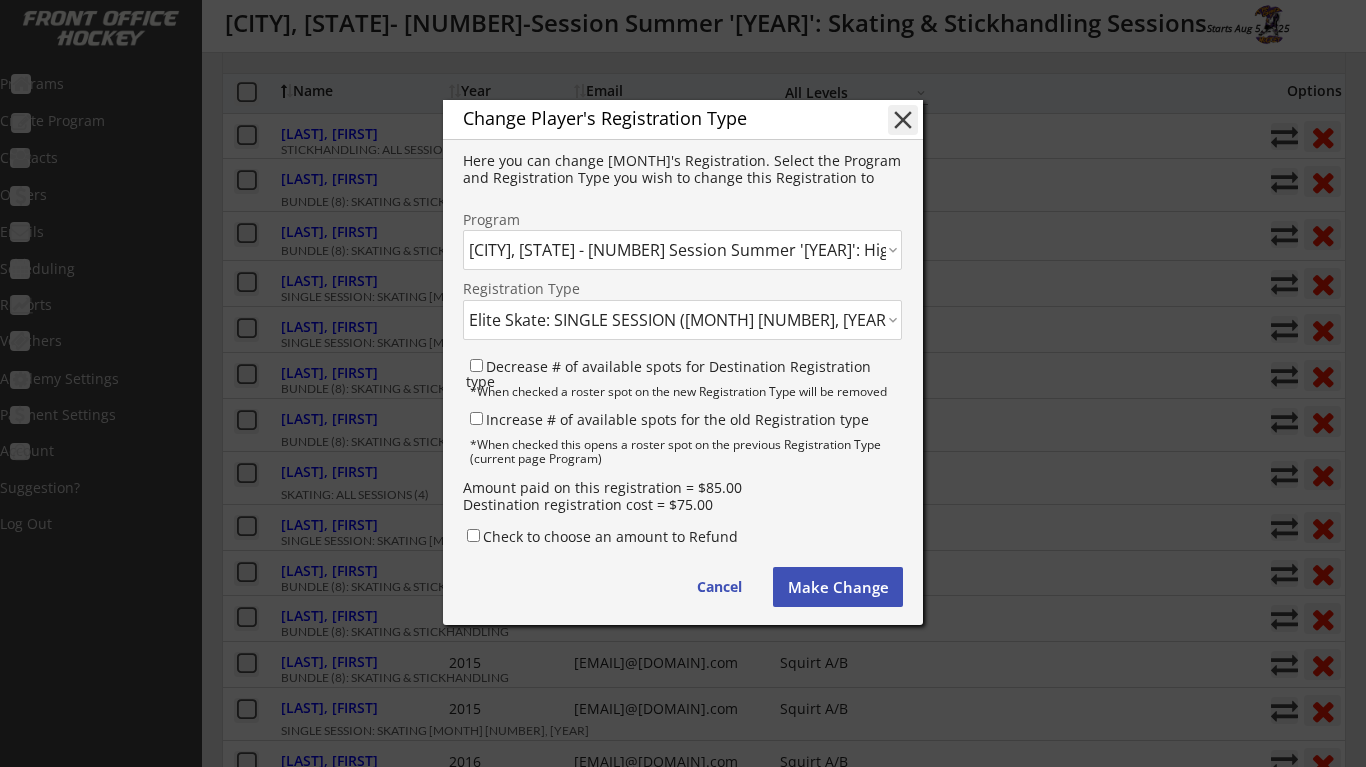 click on "Check to choose an amount to Refund" at bounding box center [473, 535] 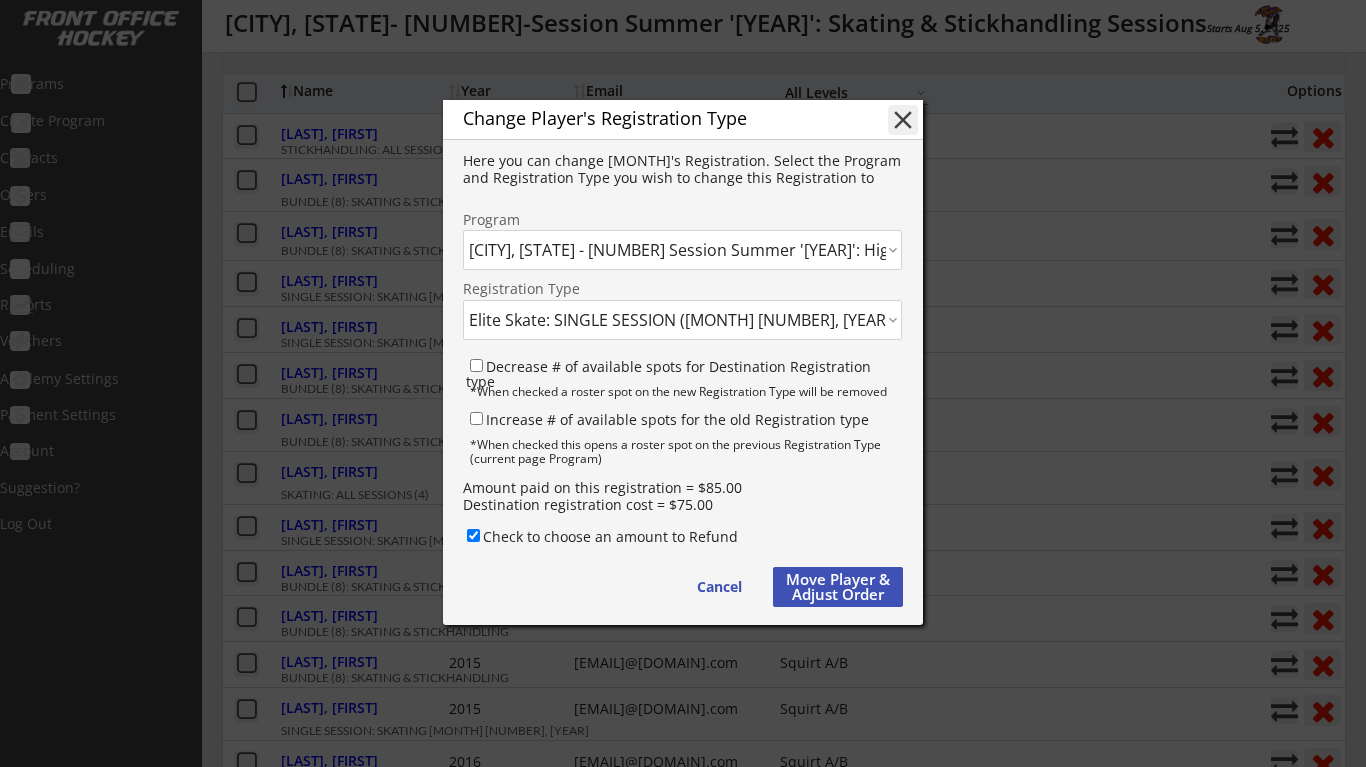click on "Check to choose an amount to Refund" at bounding box center (473, 535) 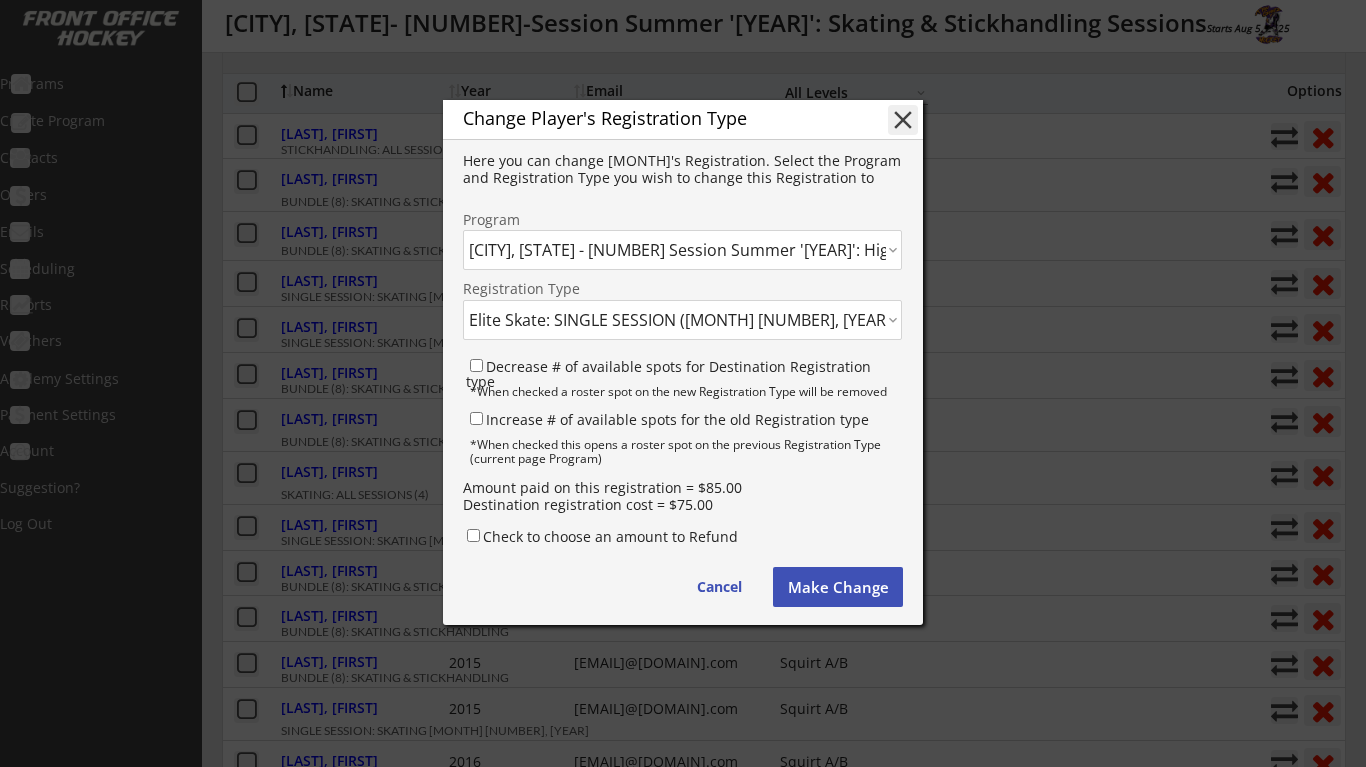 click on "Check to choose an amount to Refund" at bounding box center (473, 535) 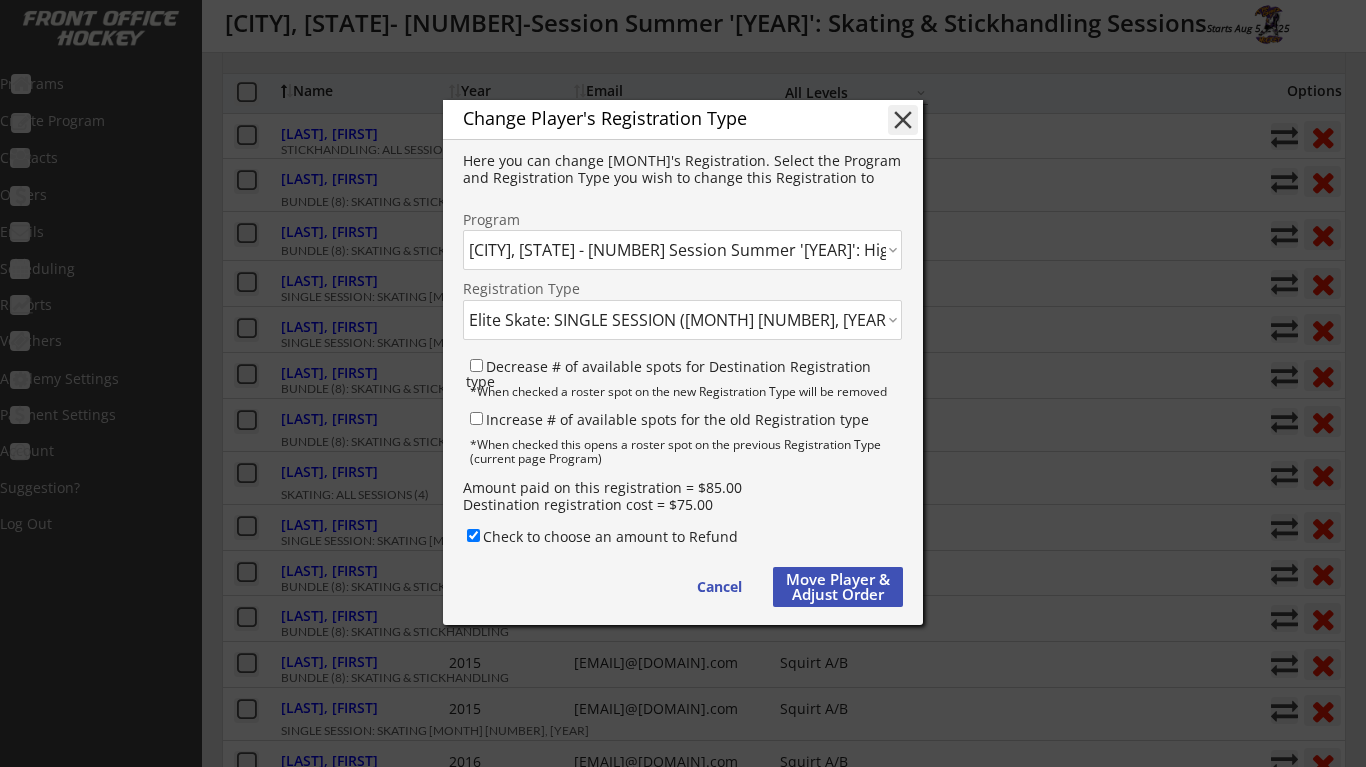 click on "Move Player & Adjust Order" at bounding box center (838, 587) 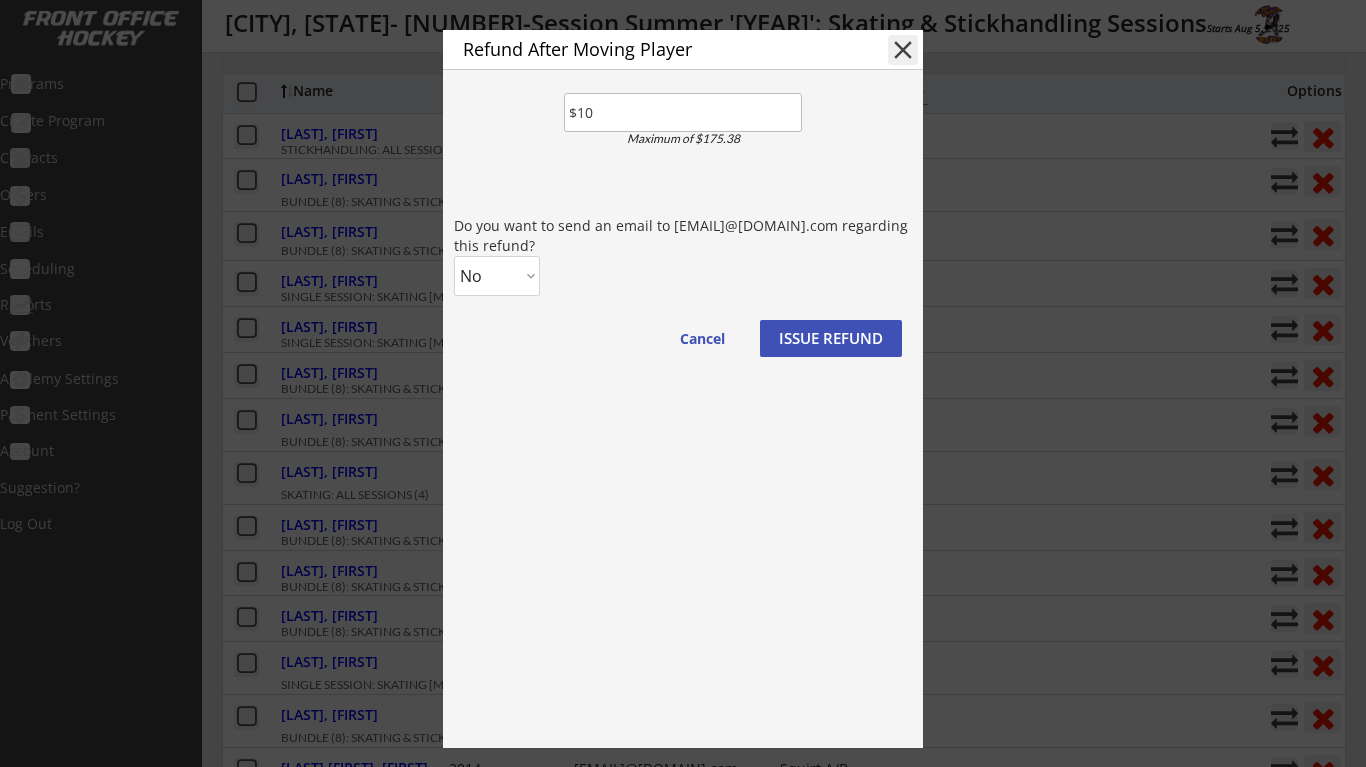 select on ""Yes"" 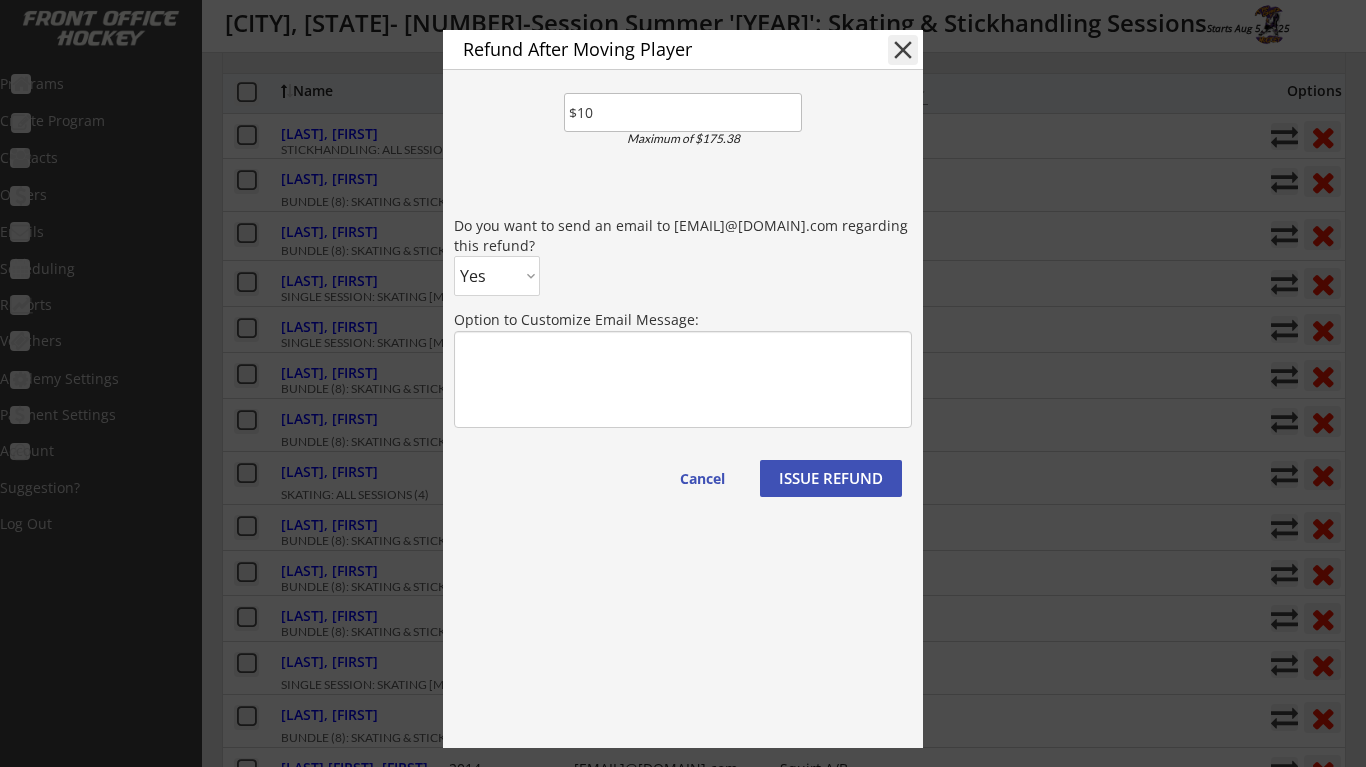 type on "Hello Shannon,
We are emailing you to inform that a Refund has been issued on your previous order with Ryan Glantz Hockey and will be applied to your card. A summary of the Amount Refunded and the Registrations that are associated with the Order are below." 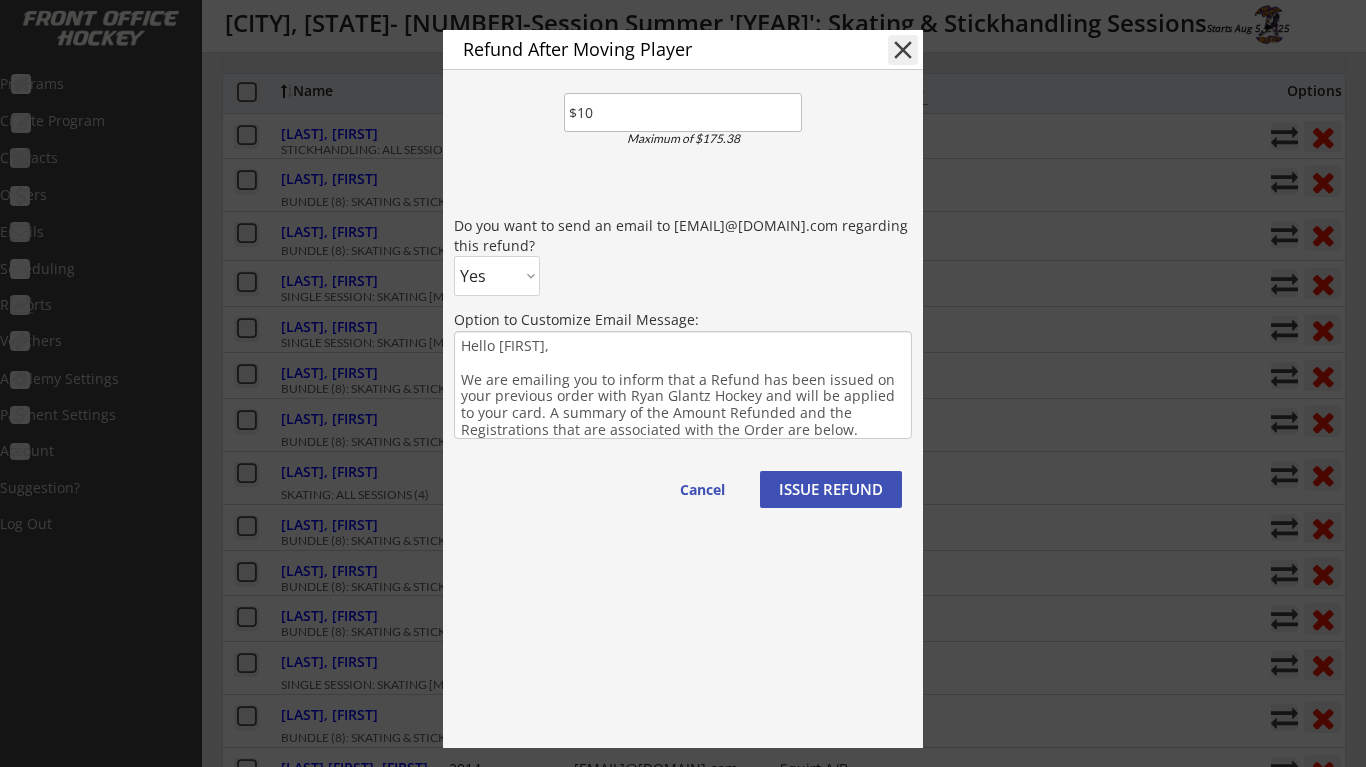 click on "ISSUE REFUND" at bounding box center (831, 489) 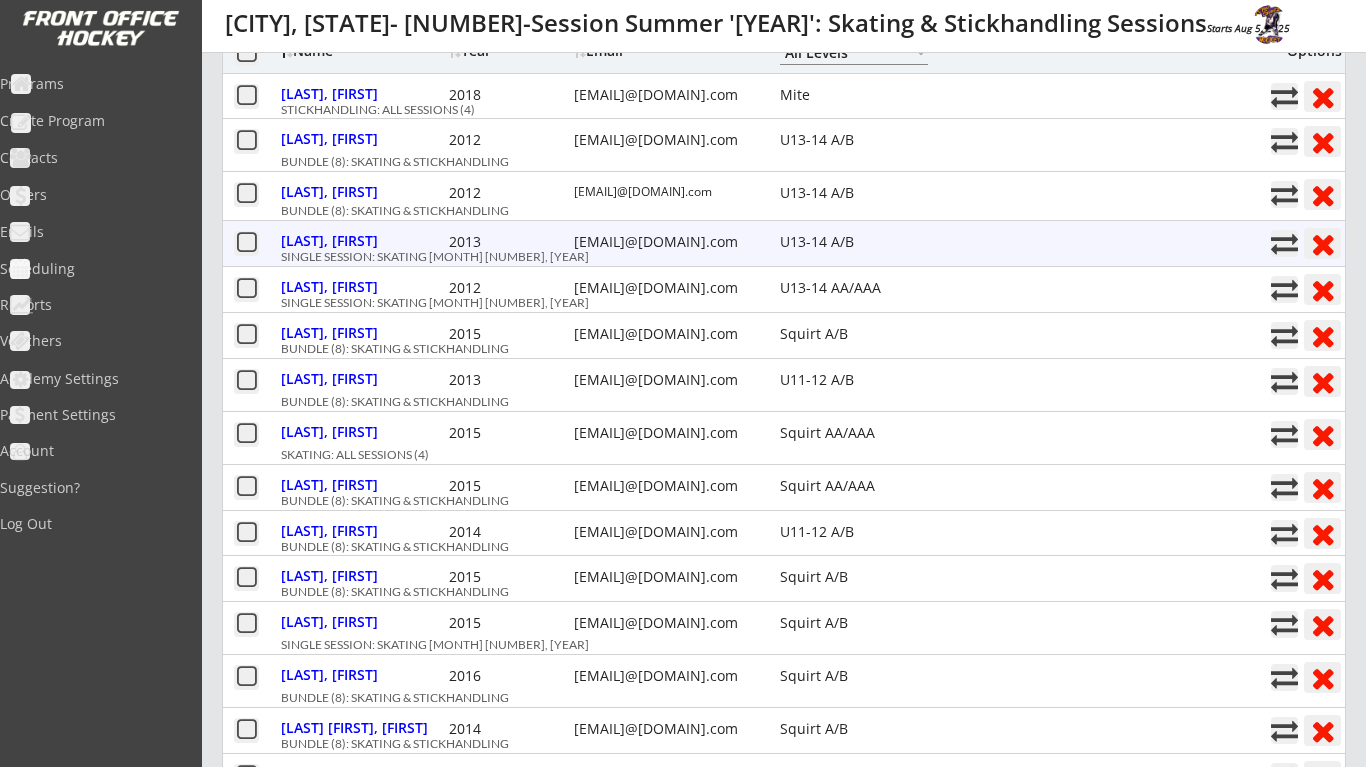 scroll, scrollTop: 153, scrollLeft: 0, axis: vertical 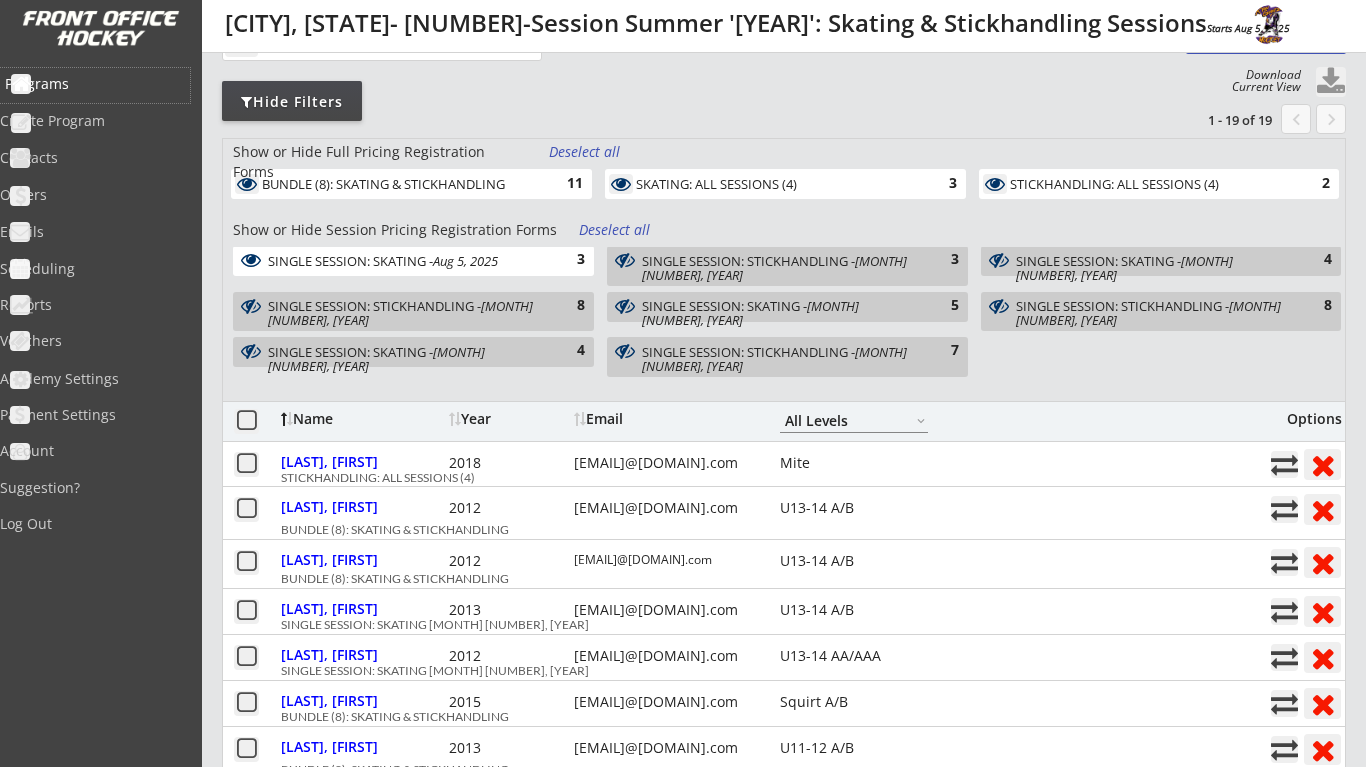 click on "Programs" at bounding box center [95, 84] 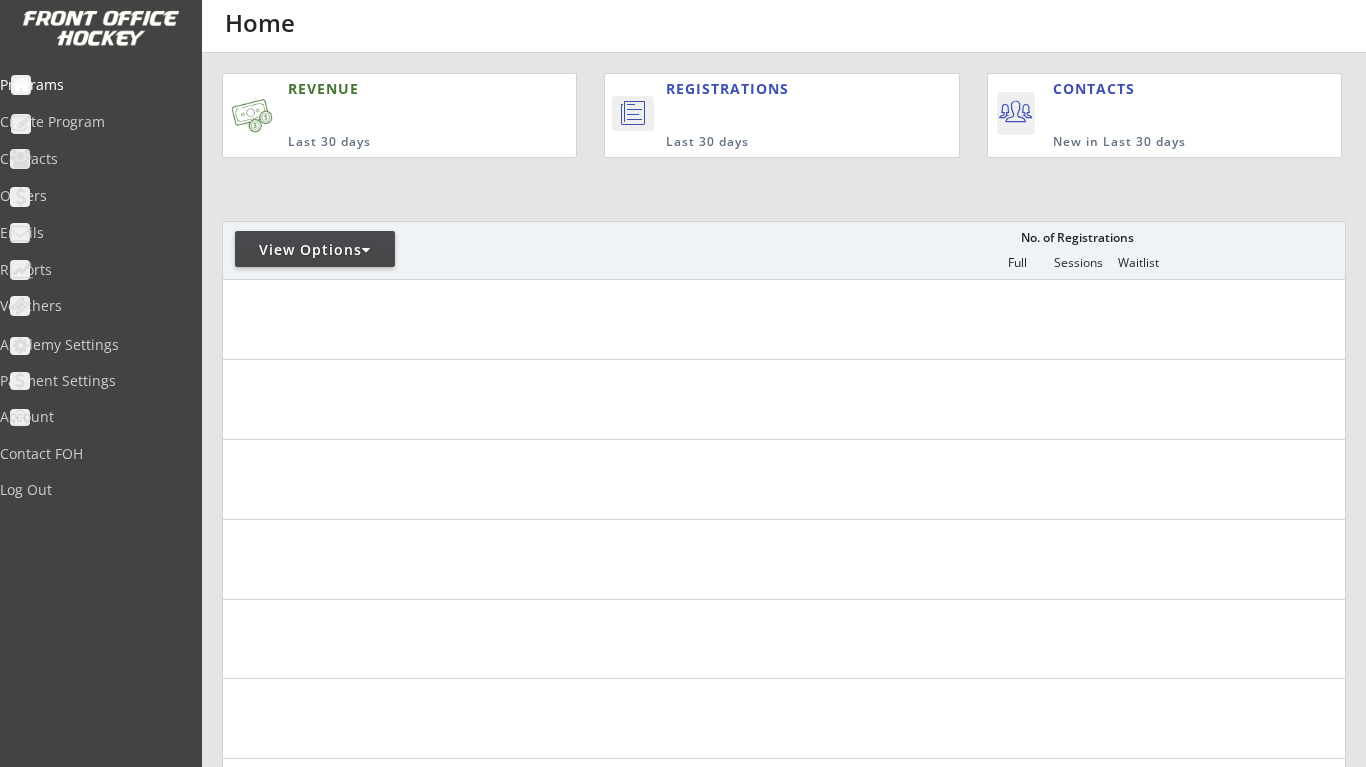 scroll, scrollTop: 0, scrollLeft: 0, axis: both 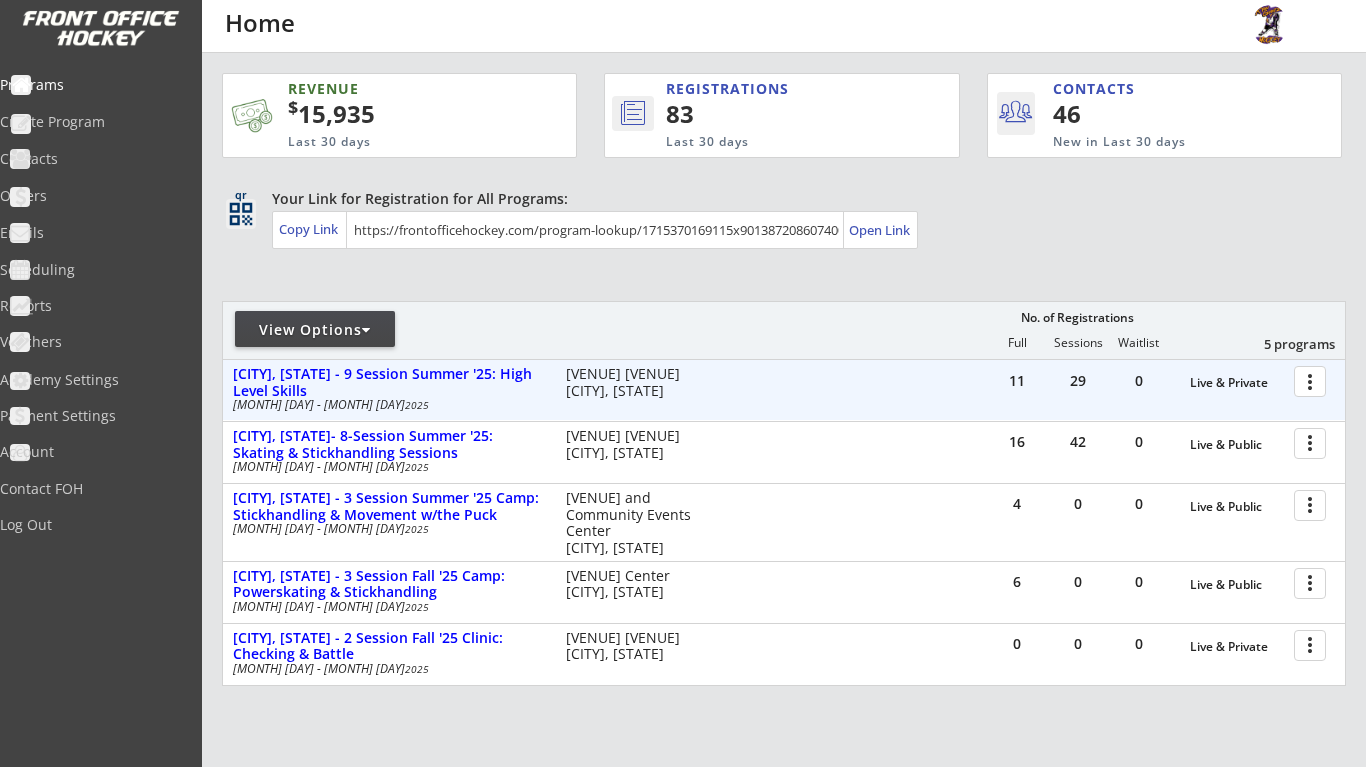 click at bounding box center [1313, 380] 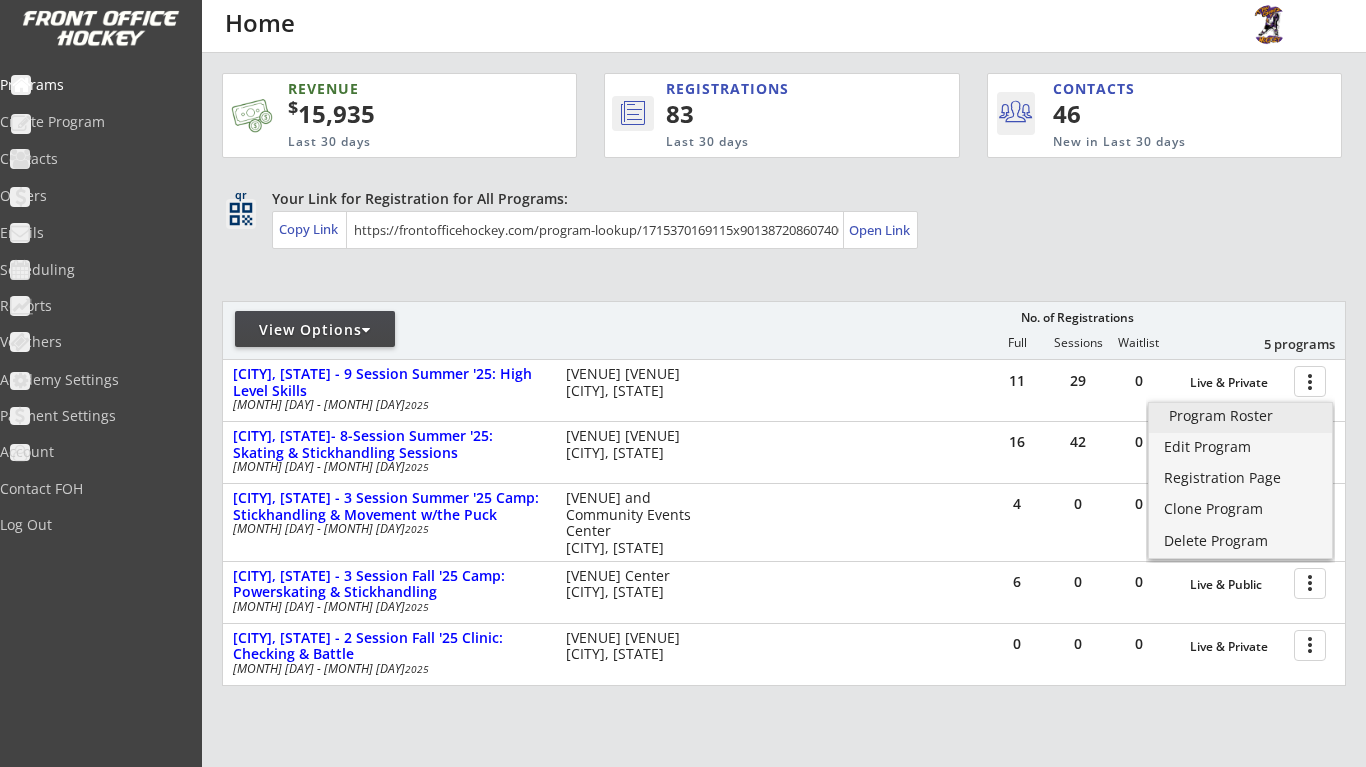 click on "Program Roster" at bounding box center [1240, 416] 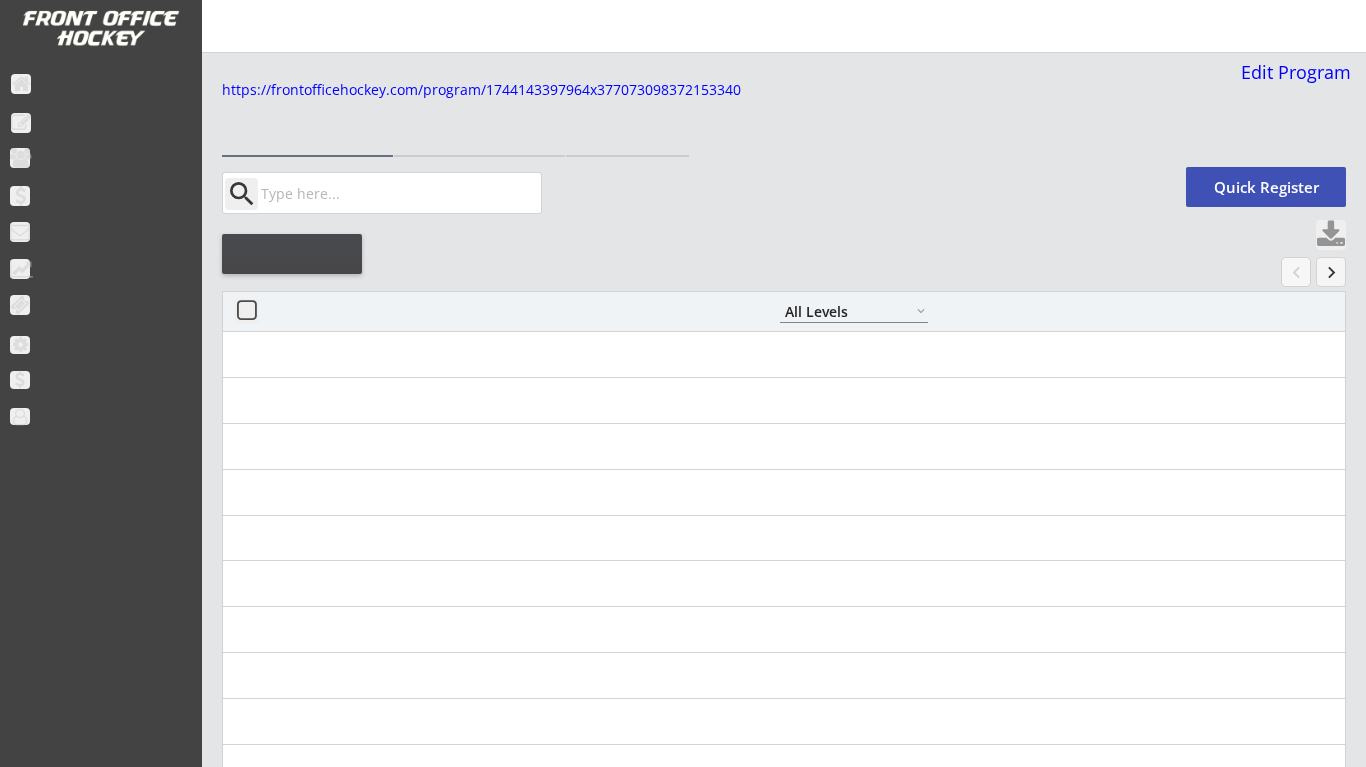 select on ""All Levels"" 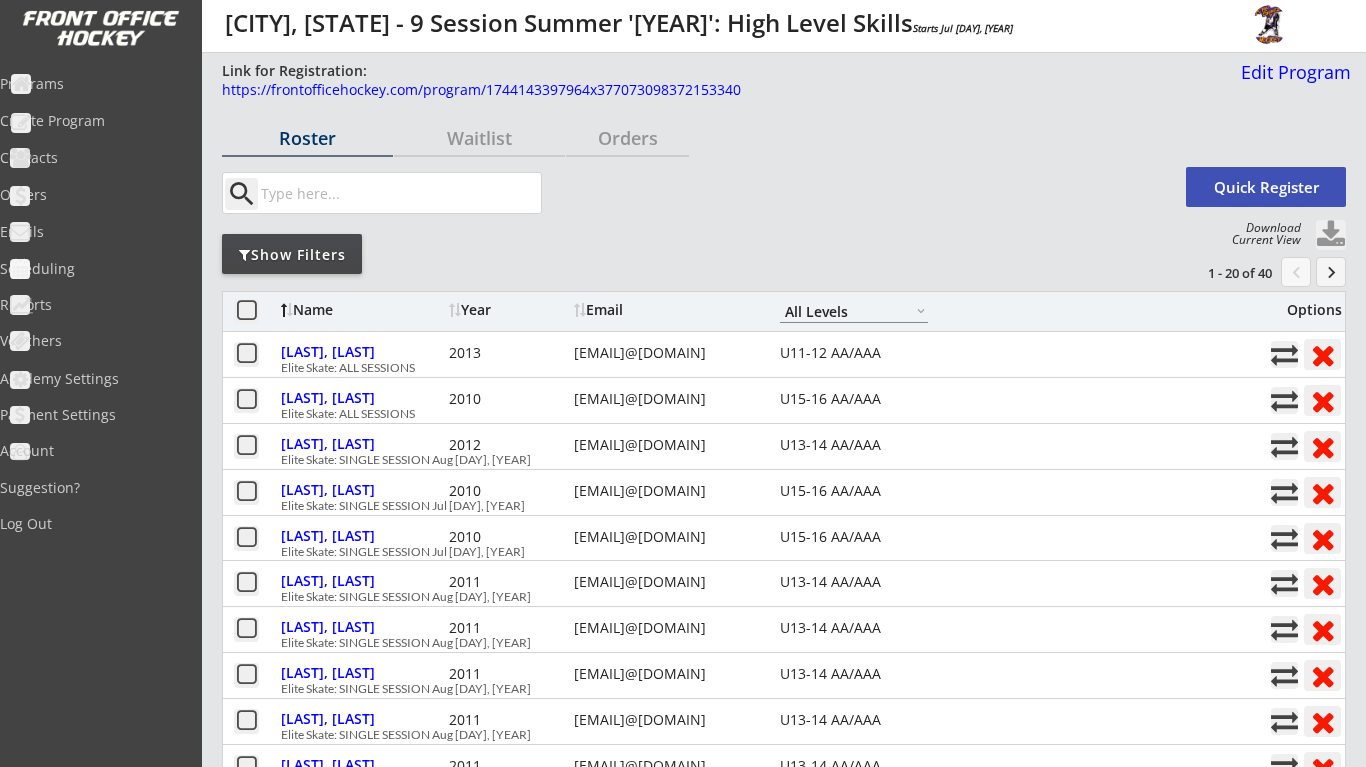 click on "Show Filters" at bounding box center [292, 255] 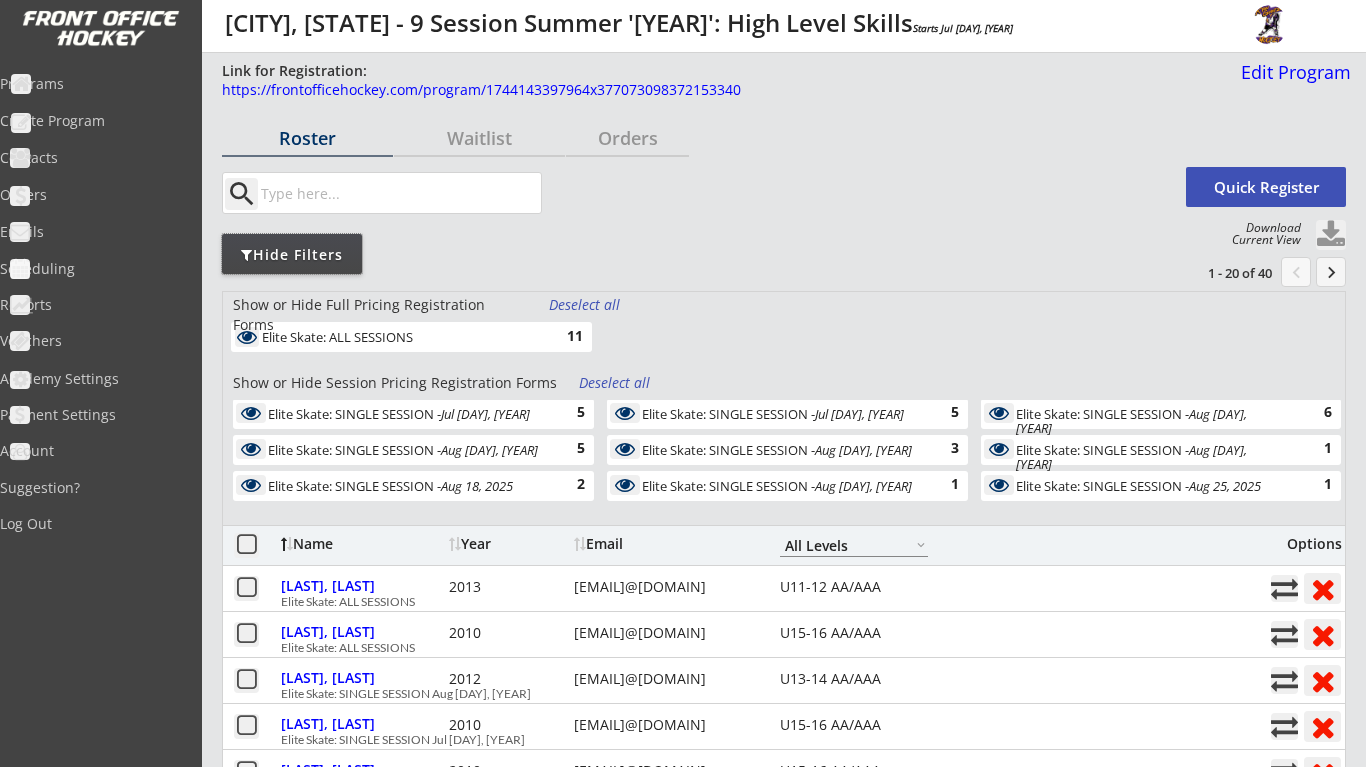 click on "Deselect all" at bounding box center (616, 383) 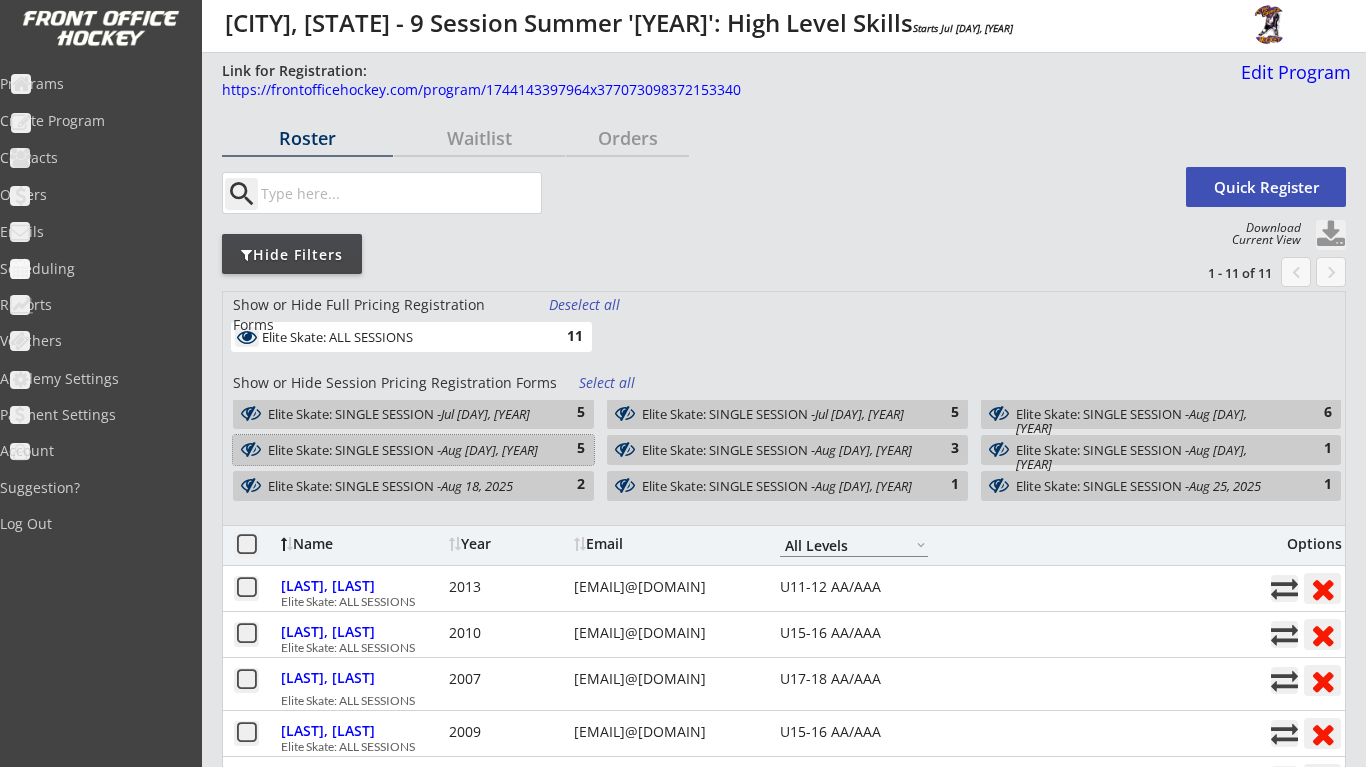 click on "5" at bounding box center [565, 449] 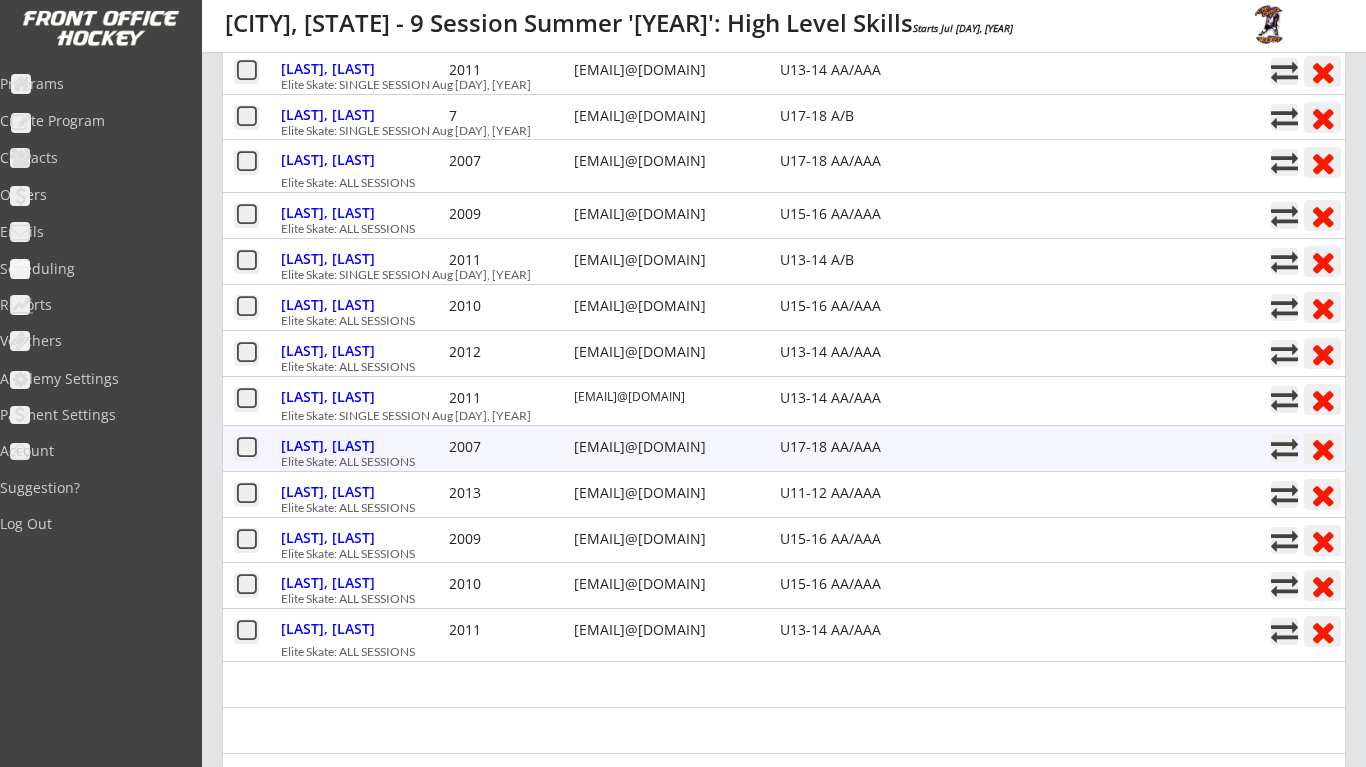 scroll, scrollTop: 665, scrollLeft: 0, axis: vertical 